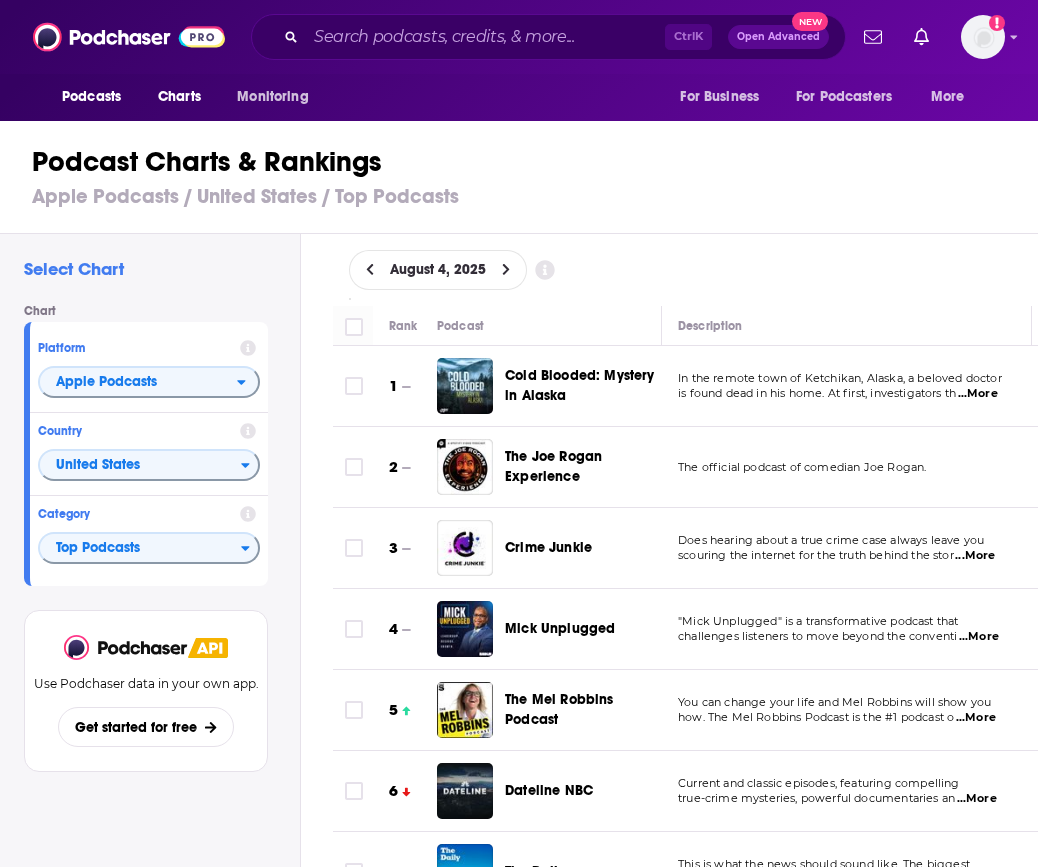 scroll, scrollTop: 0, scrollLeft: 0, axis: both 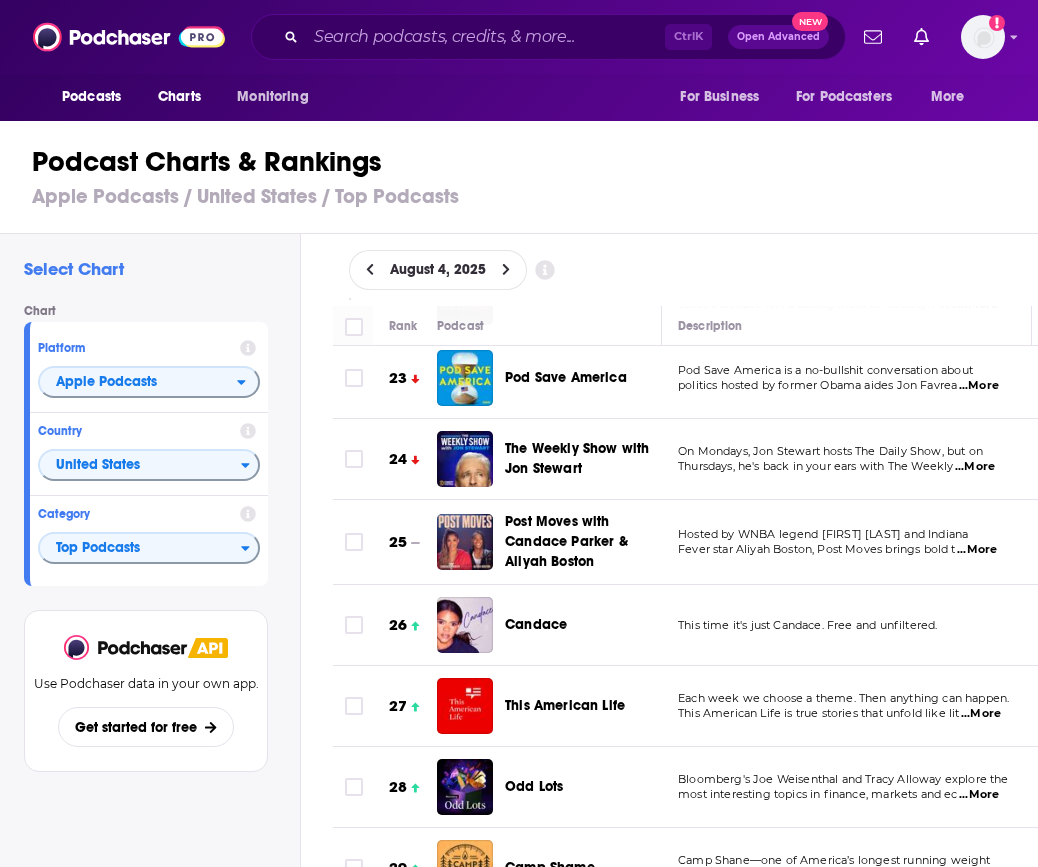 click on "Candace" at bounding box center [536, 624] 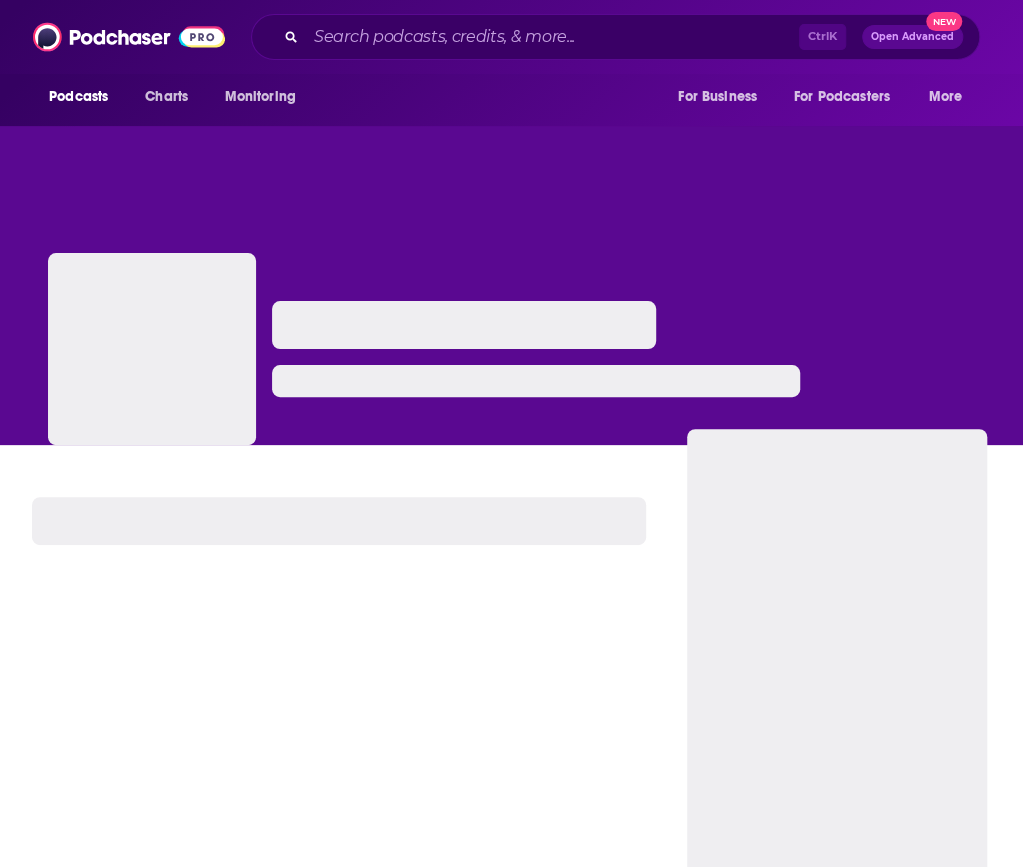 click at bounding box center (339, 801) 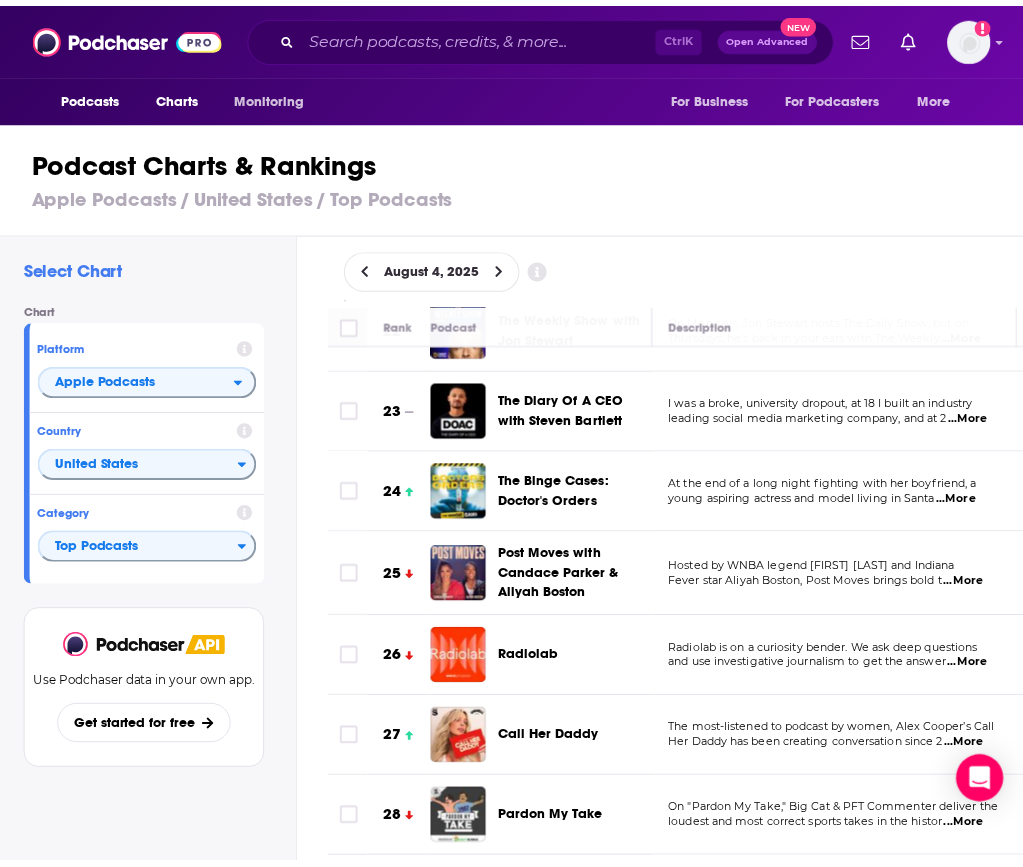 scroll, scrollTop: 1756, scrollLeft: 0, axis: vertical 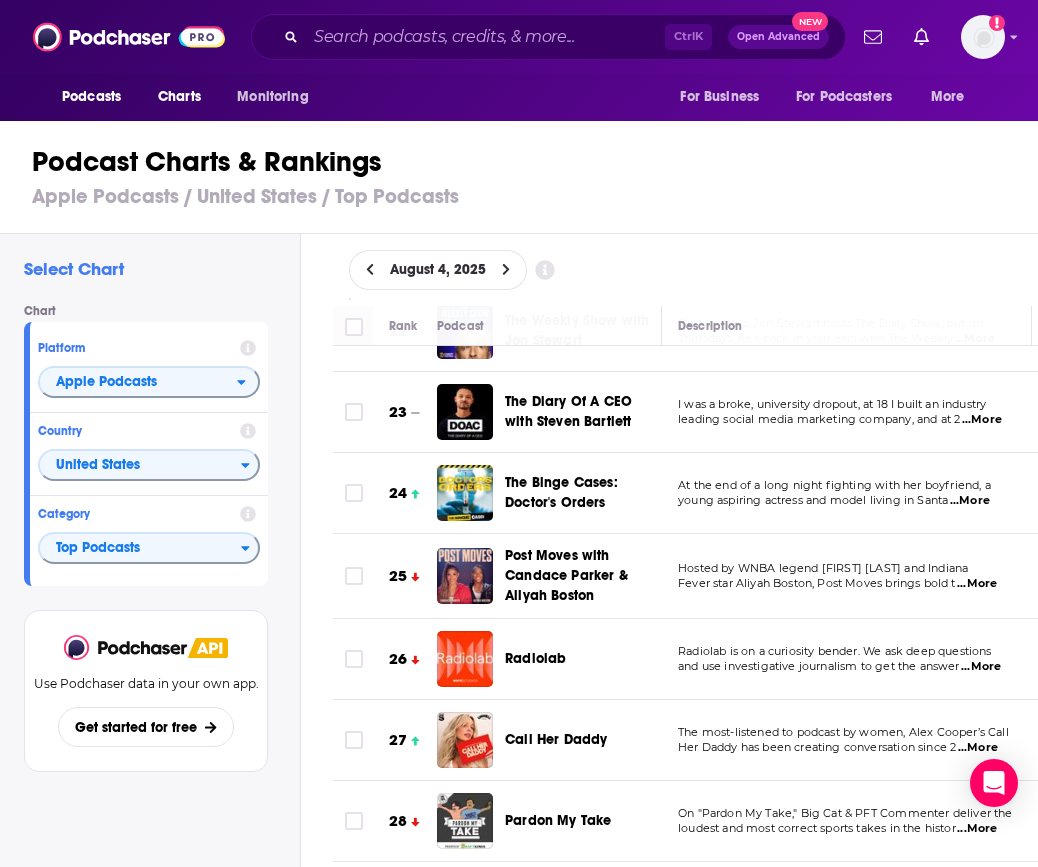 drag, startPoint x: 408, startPoint y: 519, endPoint x: 797, endPoint y: 467, distance: 392.46017 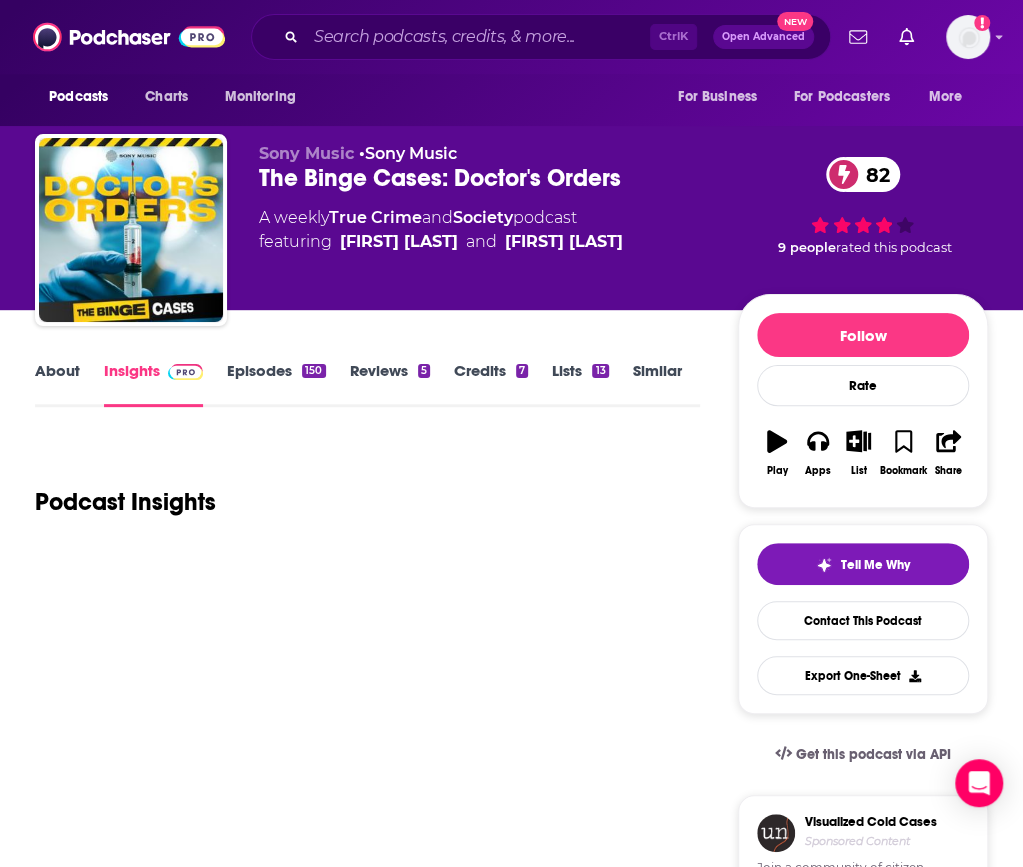 scroll, scrollTop: 87, scrollLeft: 0, axis: vertical 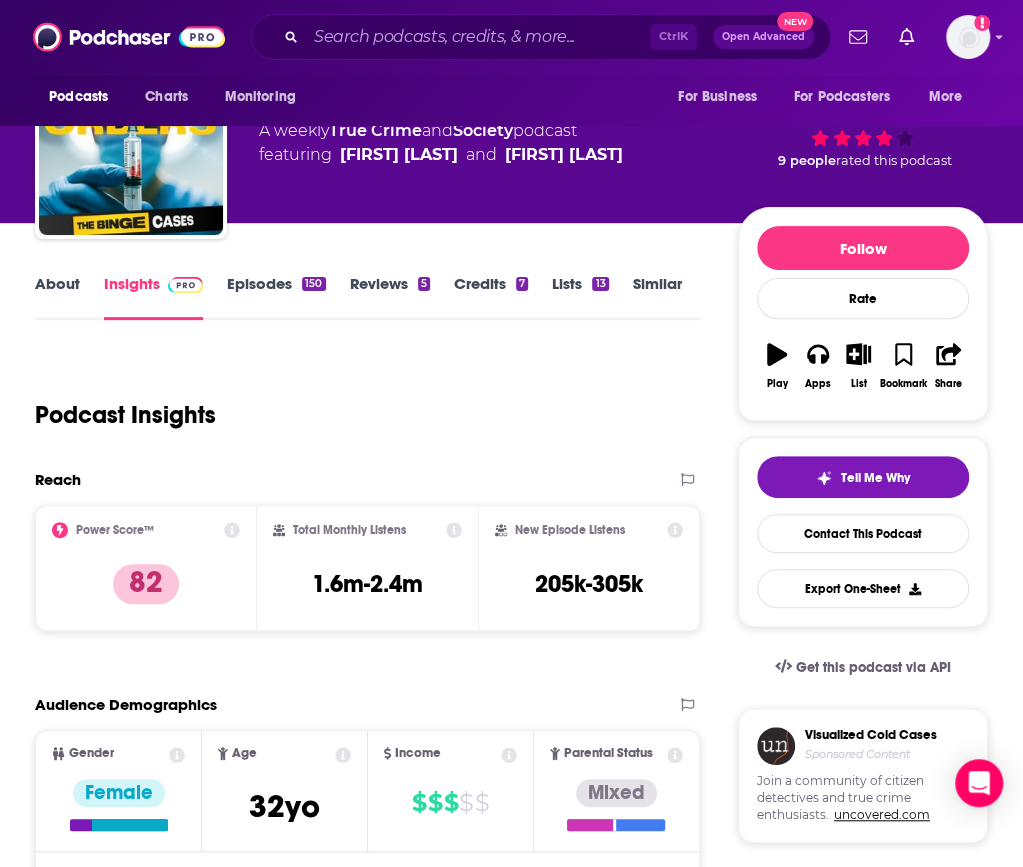 click on "Podcast Insights" at bounding box center (359, 403) 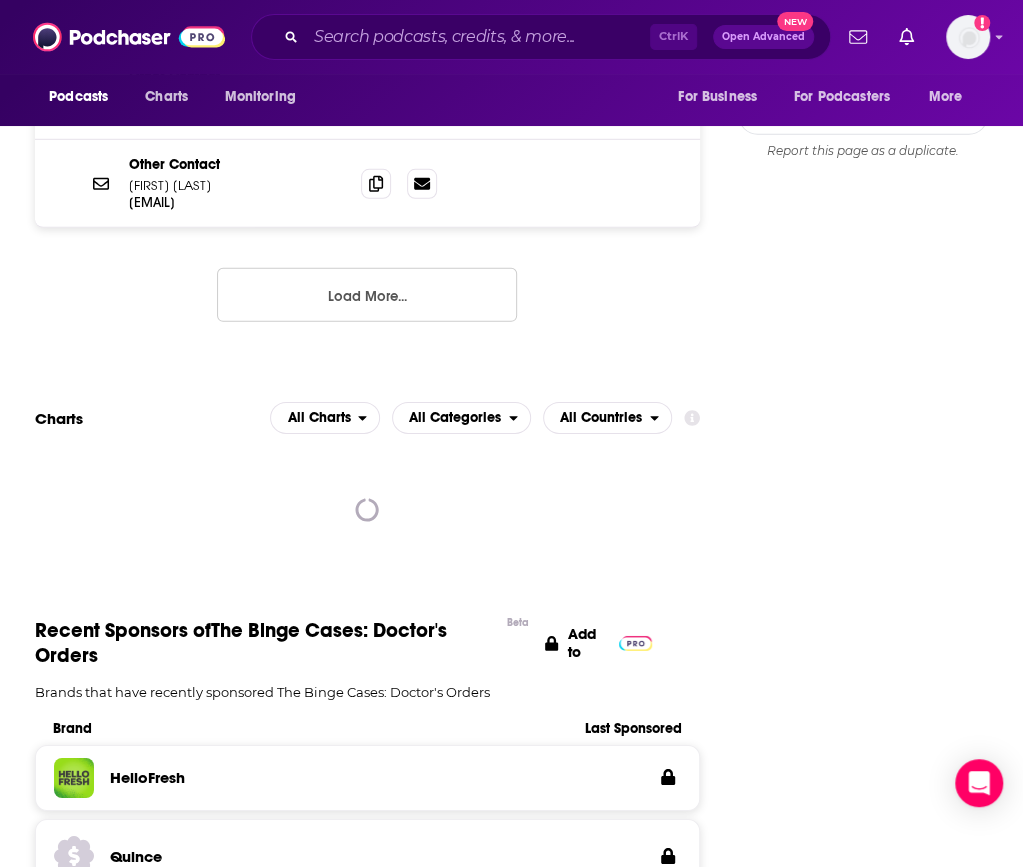 scroll, scrollTop: 2308, scrollLeft: 0, axis: vertical 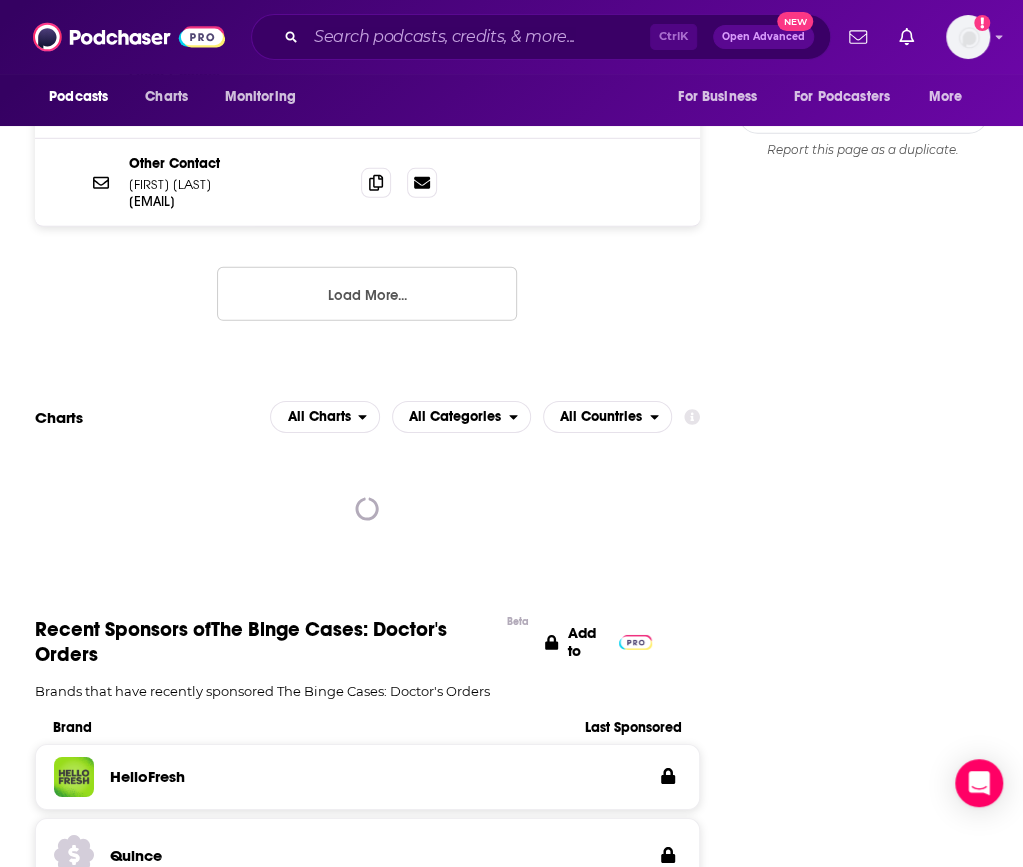 click on "Podcast digs into the decades-old and modern da" at bounding box center (863, 2428) 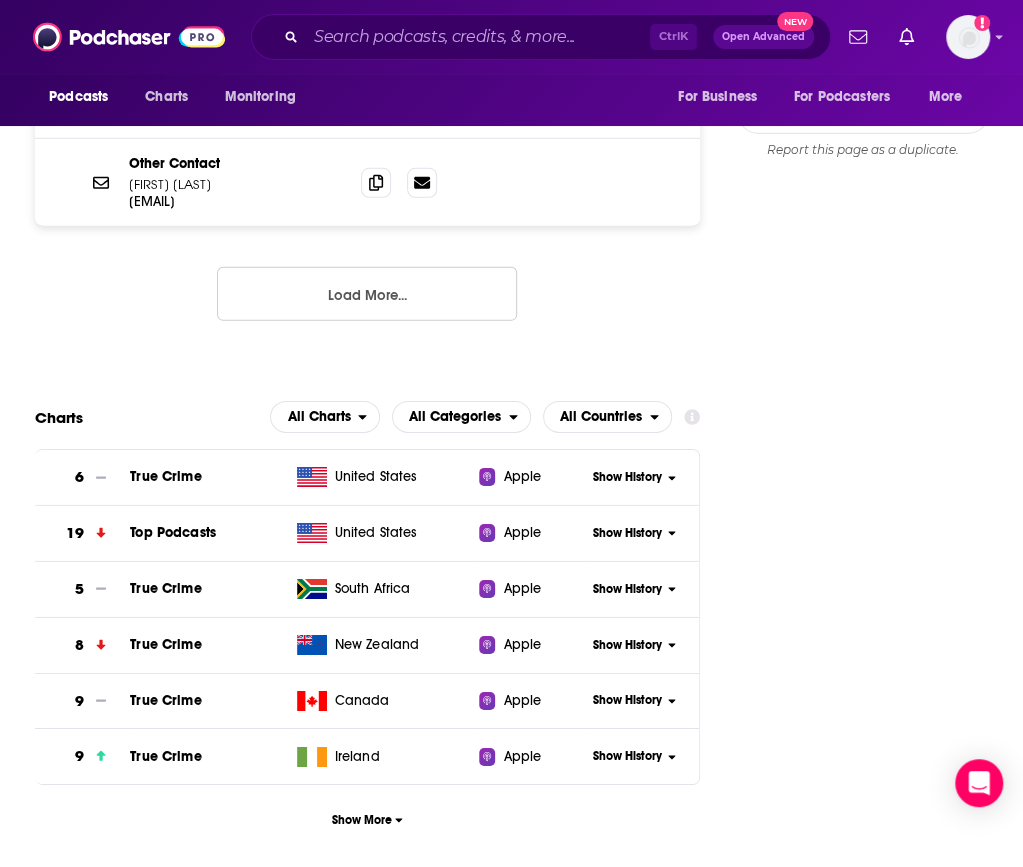 click on "Show History" at bounding box center (627, 533) 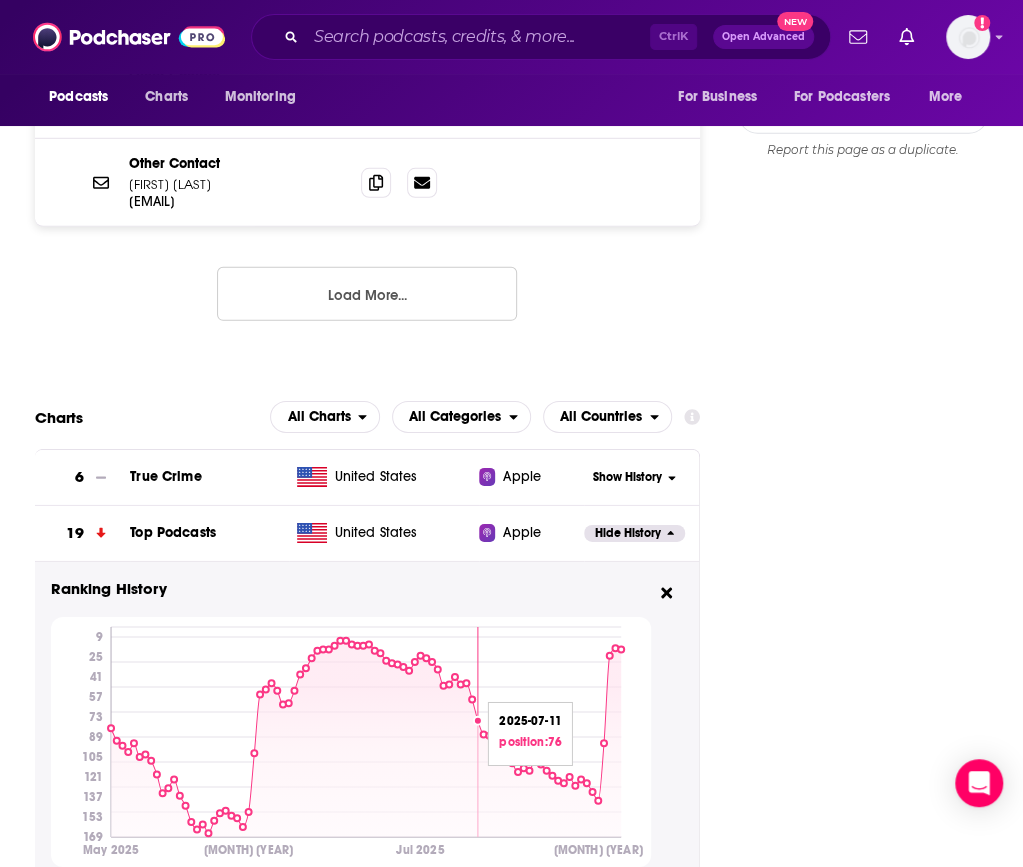 scroll, scrollTop: 2454, scrollLeft: 0, axis: vertical 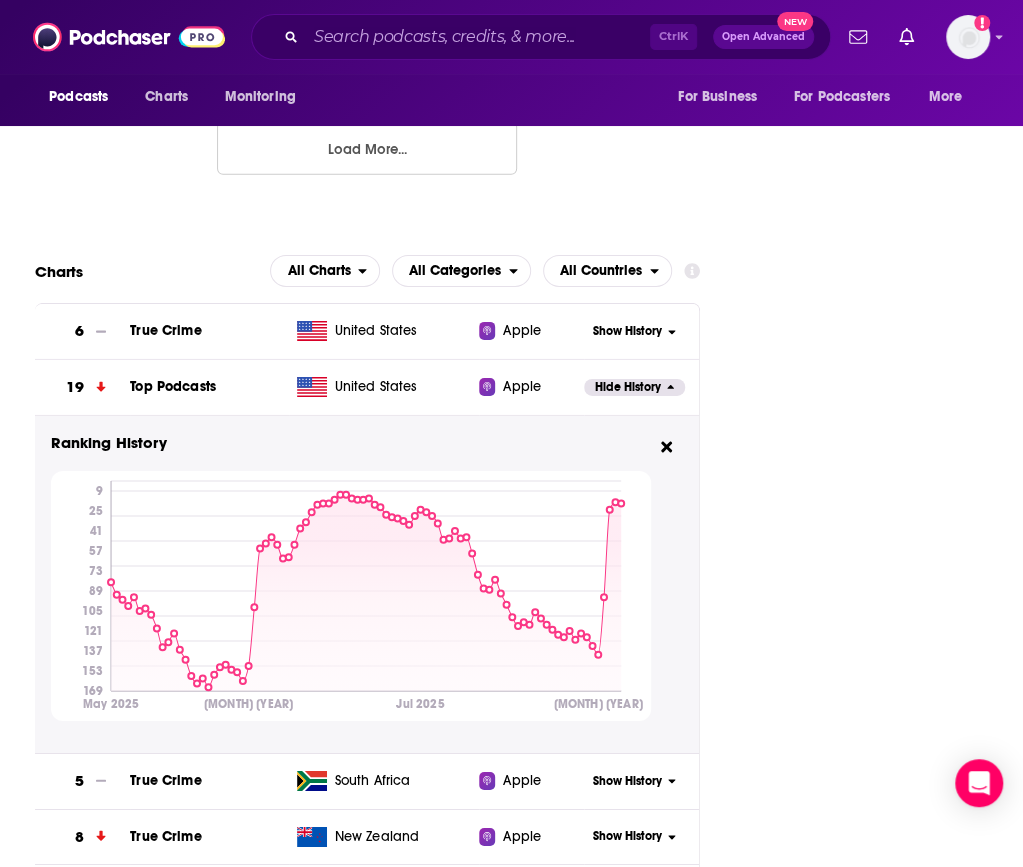 click on "Podcast digs into the decades-old and modern da" at bounding box center (863, 2585) 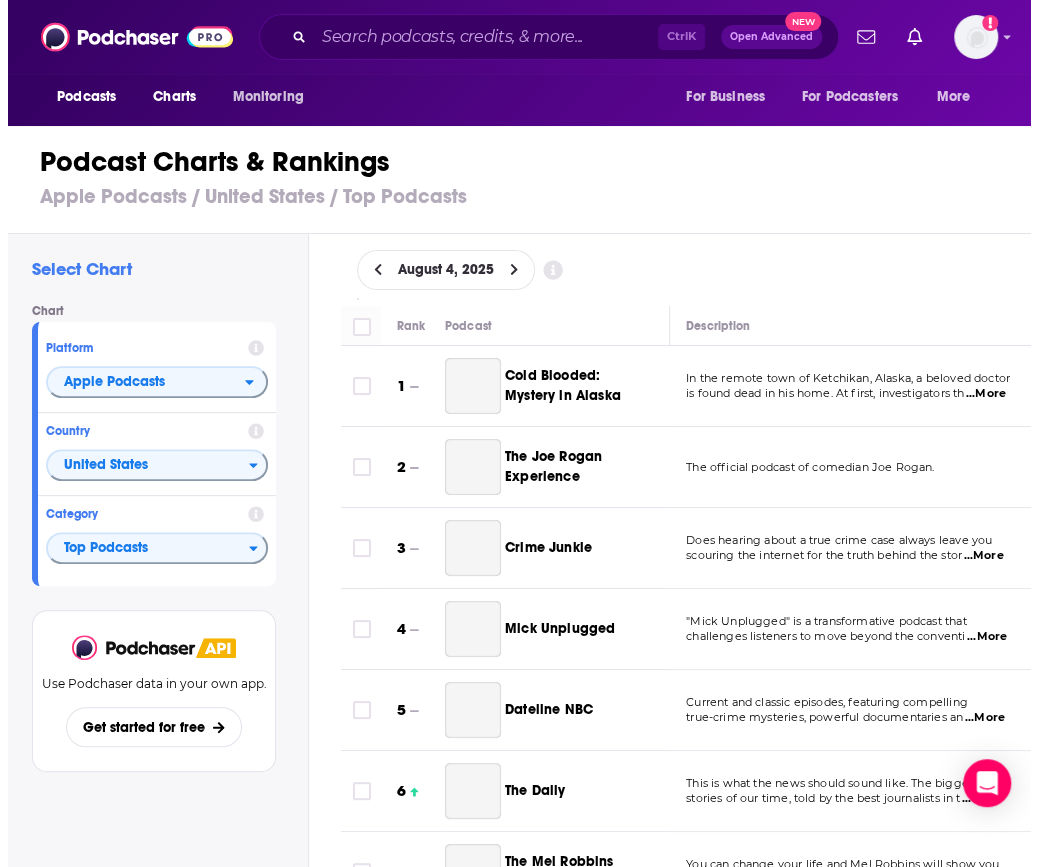 scroll, scrollTop: 0, scrollLeft: 0, axis: both 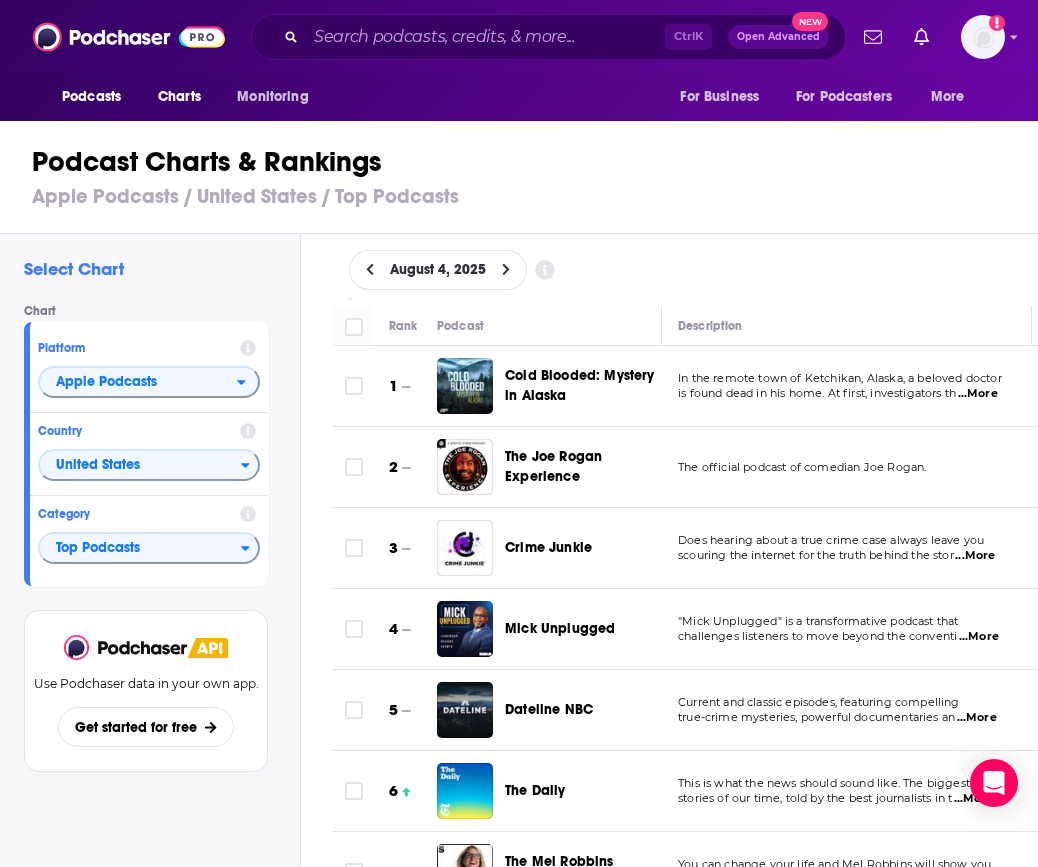 click on "Apple Podcasts / United States / Top Podcasts" at bounding box center (527, 196) 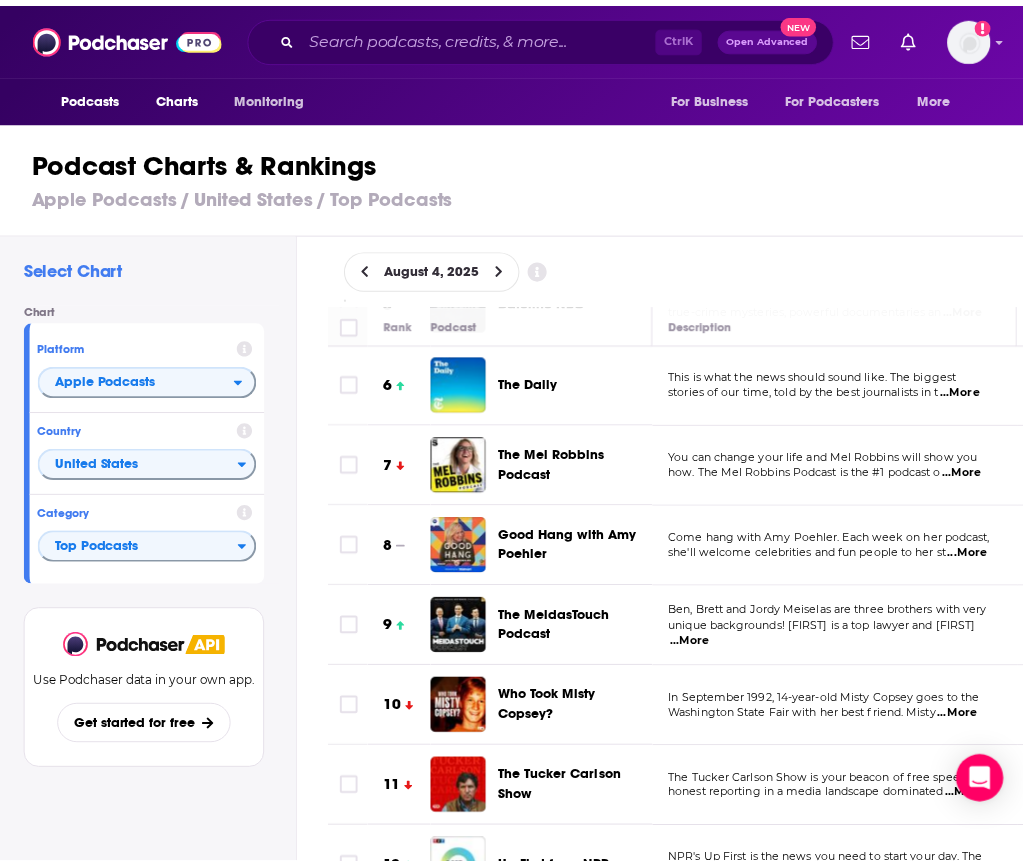 scroll, scrollTop: 448, scrollLeft: 0, axis: vertical 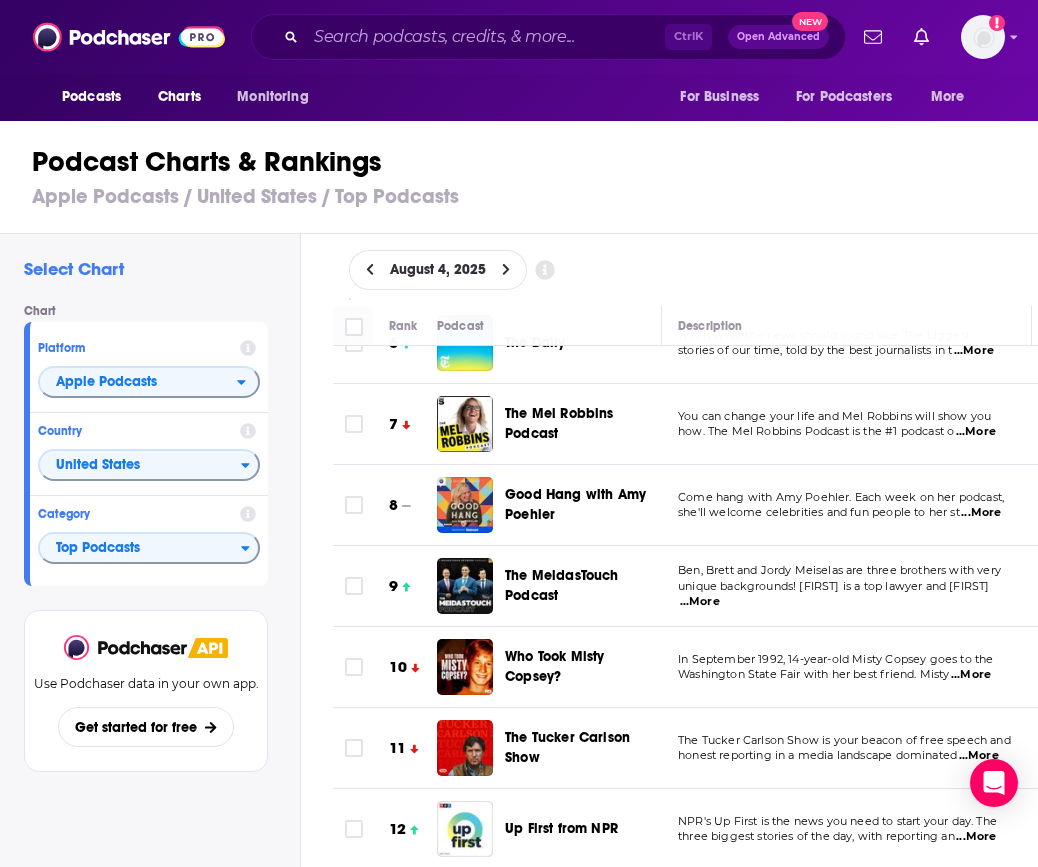 click on "The MeidasTouch Podcast" at bounding box center (562, 585) 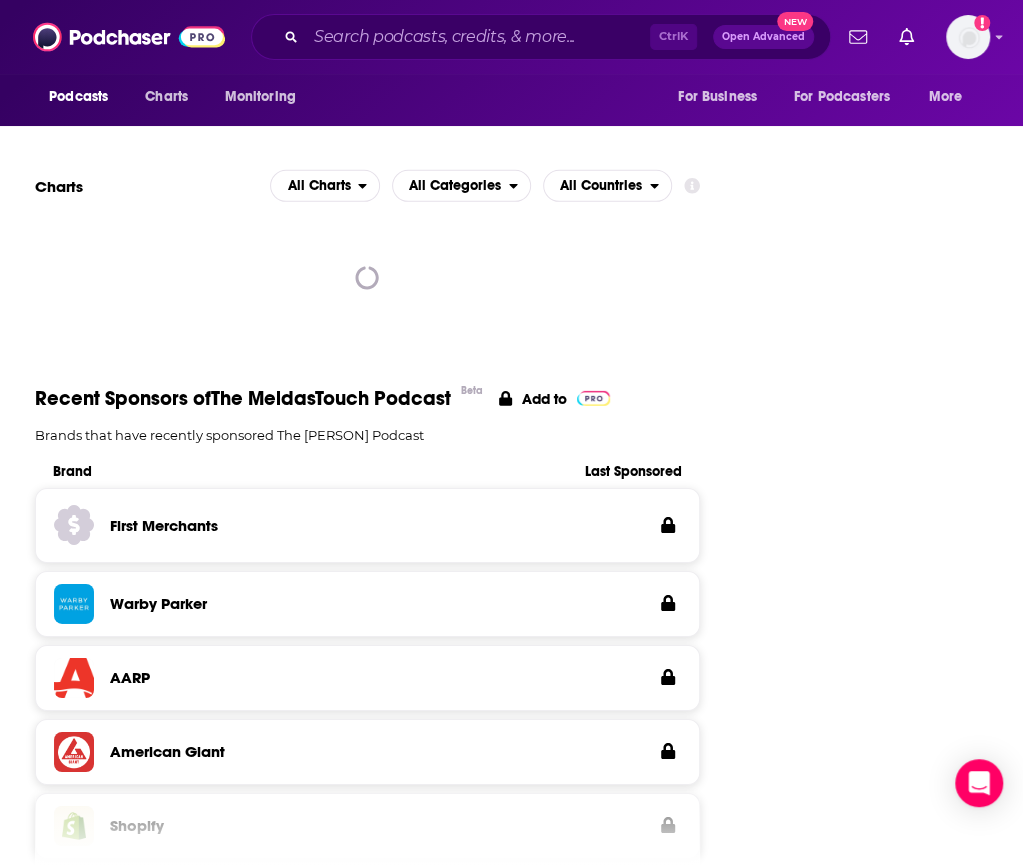 scroll, scrollTop: 2341, scrollLeft: 0, axis: vertical 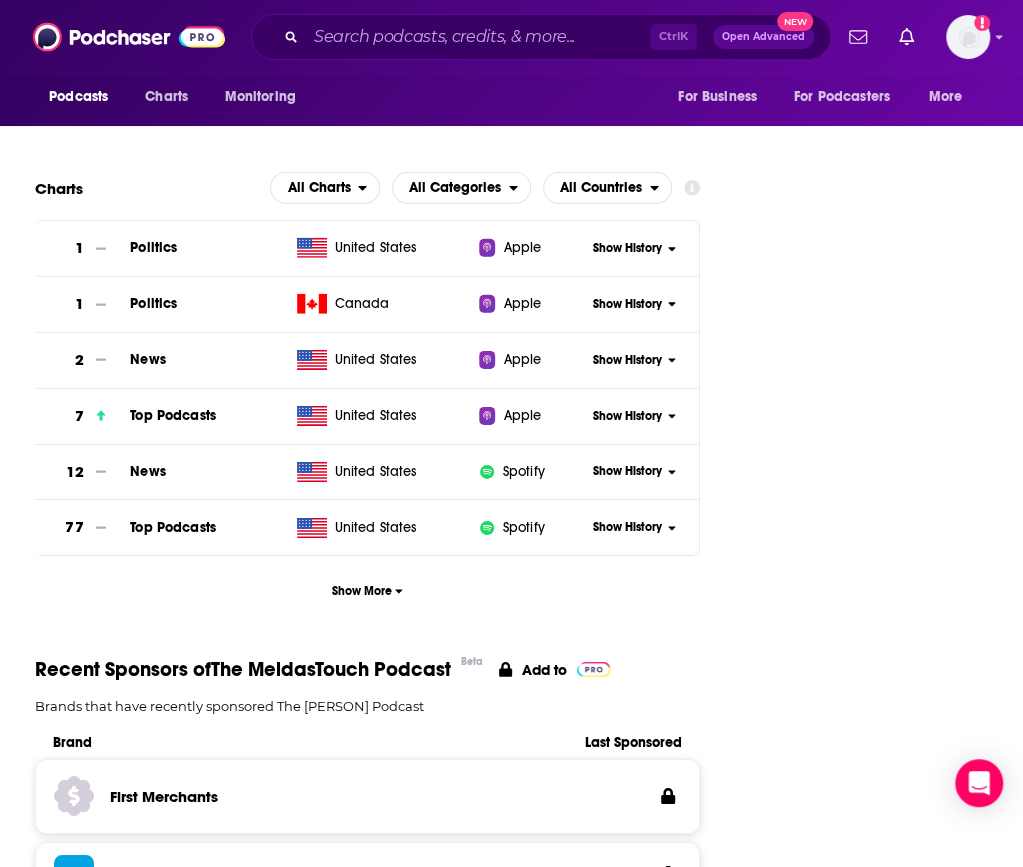 click on "Show History" at bounding box center [627, 416] 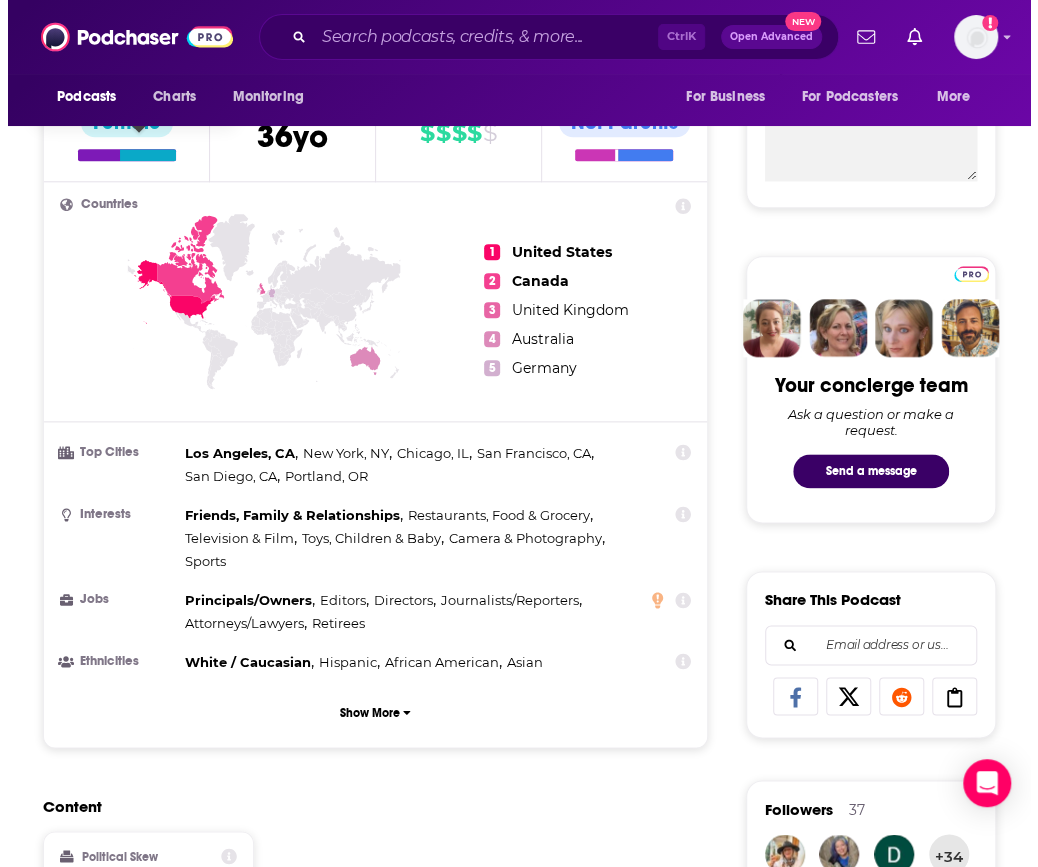 scroll, scrollTop: 0, scrollLeft: 0, axis: both 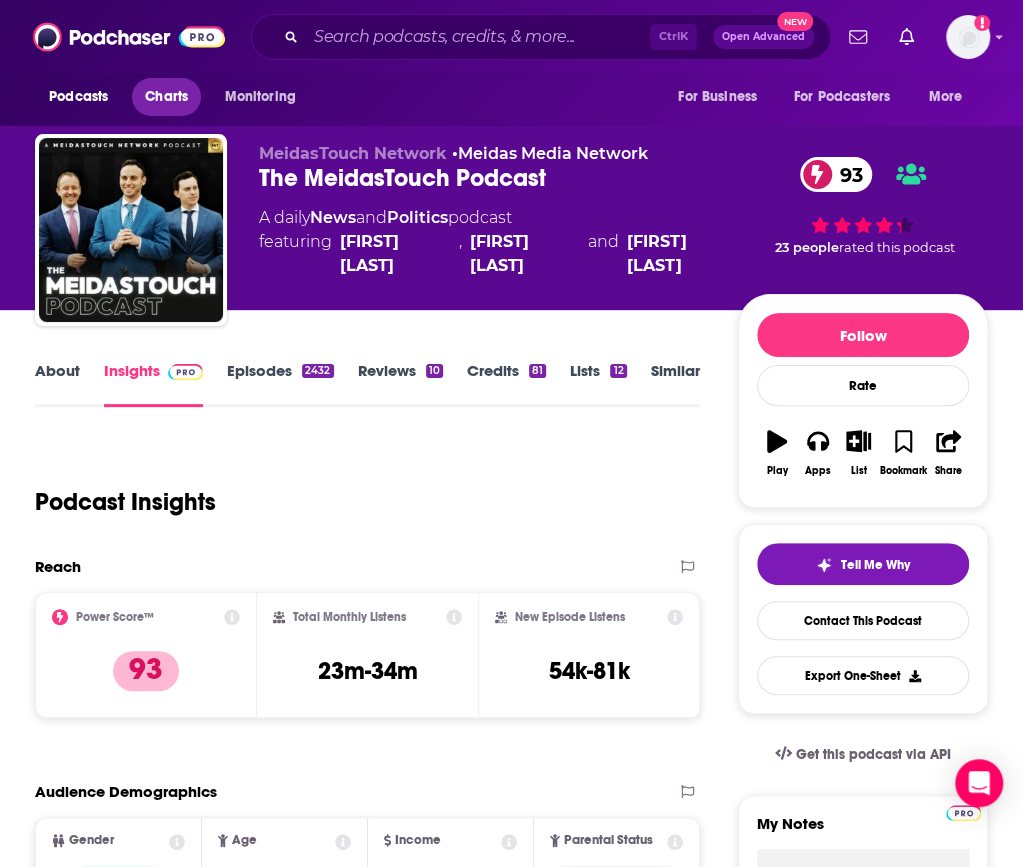 click on "Charts" at bounding box center [166, 97] 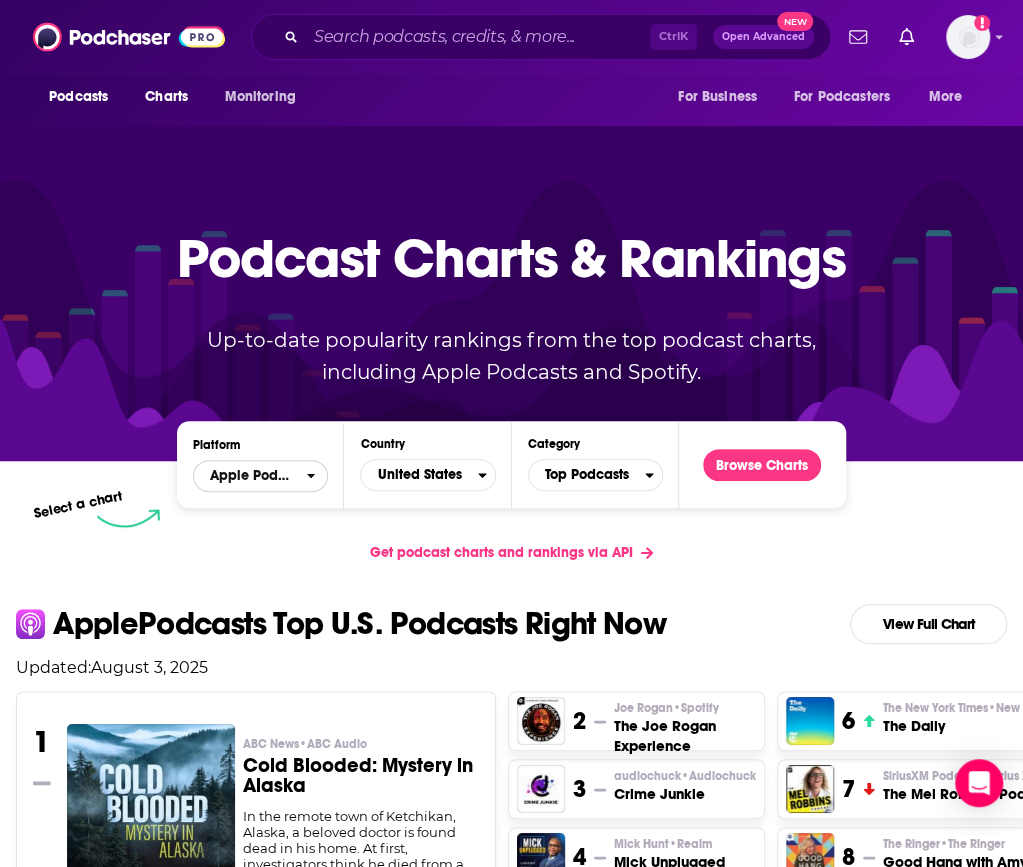 click on "Apple Podcasts" at bounding box center (252, 476) 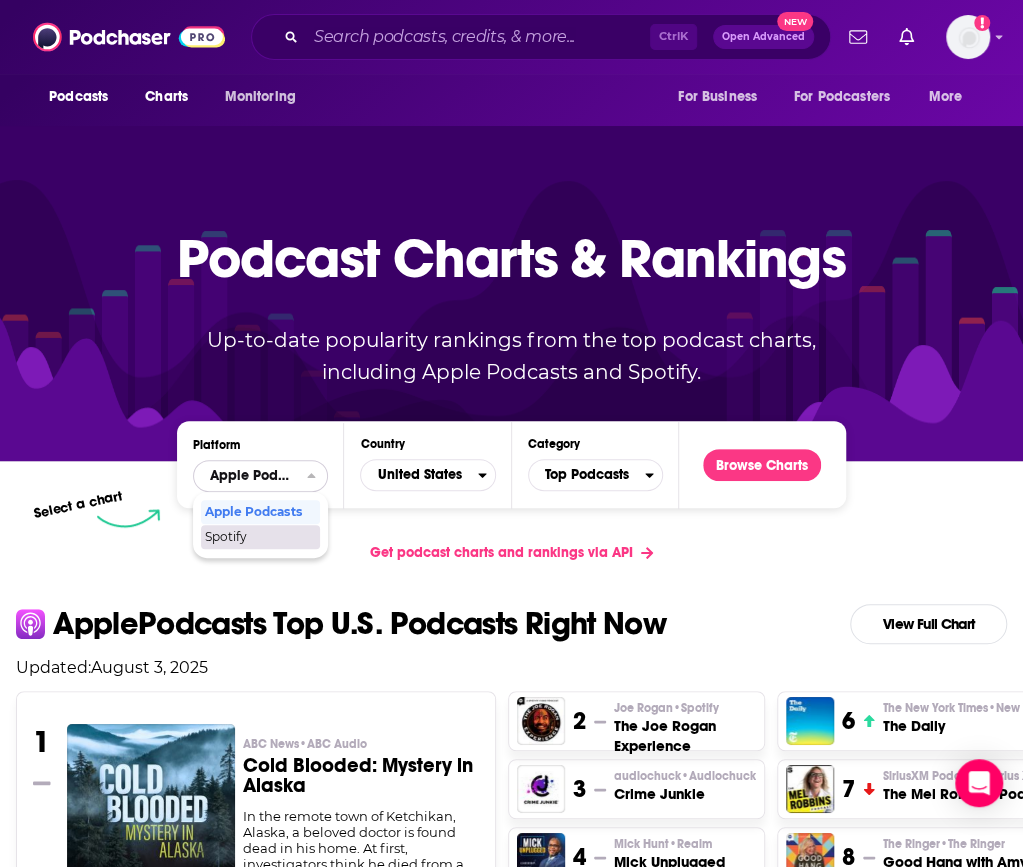 click on "Spotify" at bounding box center (259, 537) 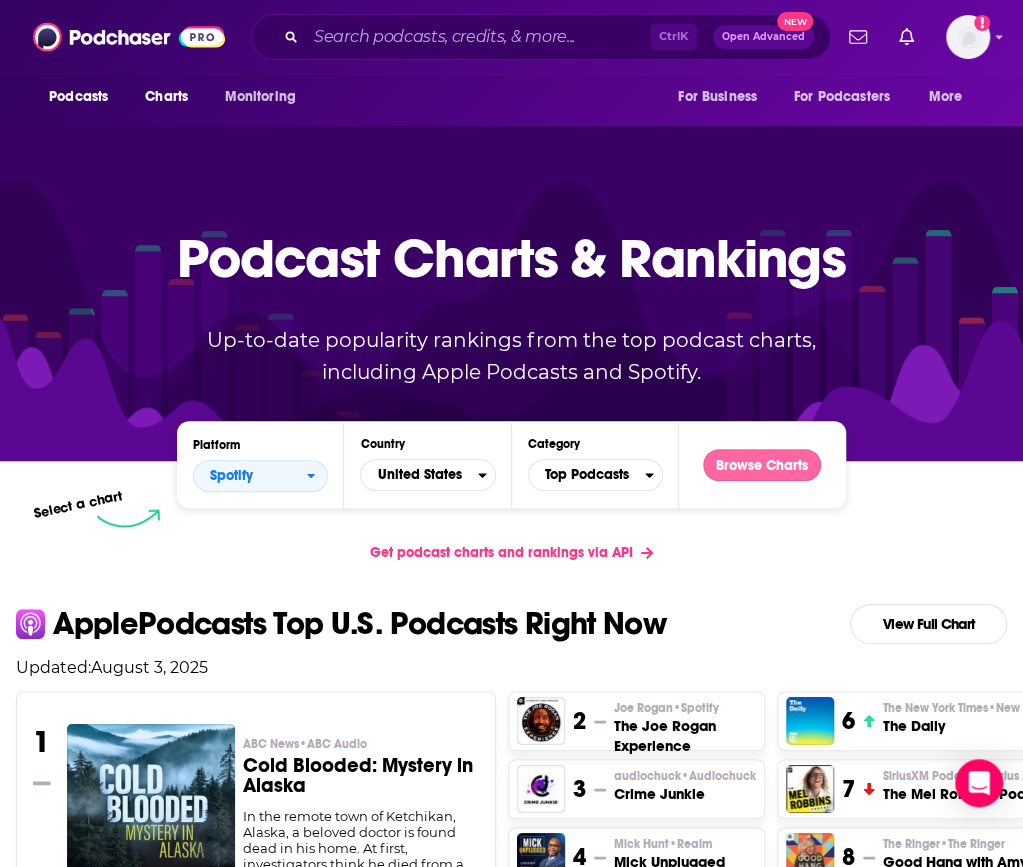 click on "Browse Charts" at bounding box center (762, 465) 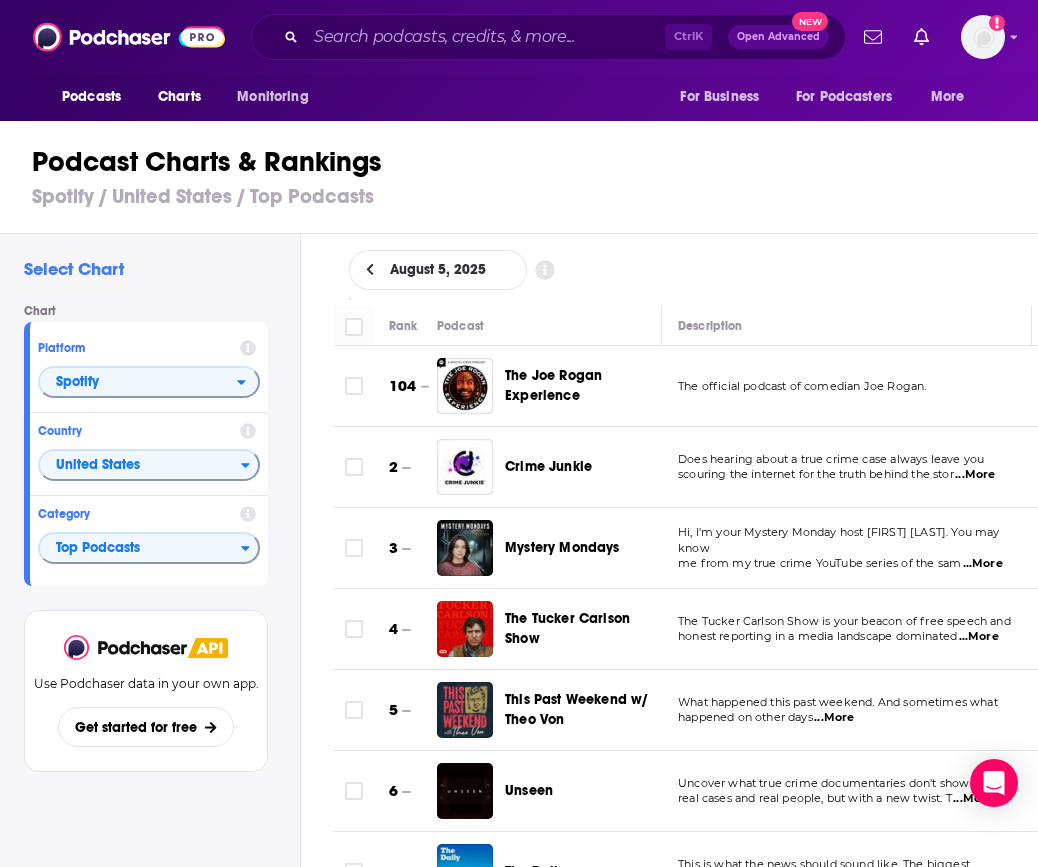 click on "August 5, 2025" at bounding box center [686, 270] 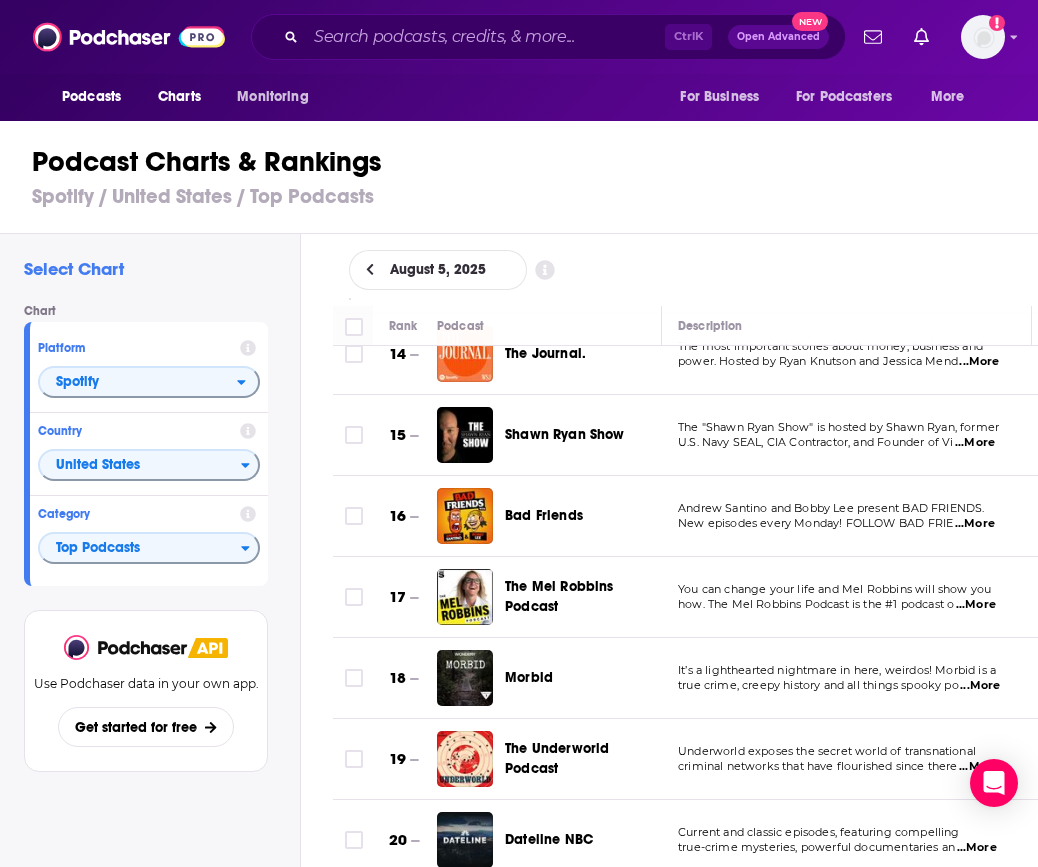 scroll, scrollTop: 1167, scrollLeft: 0, axis: vertical 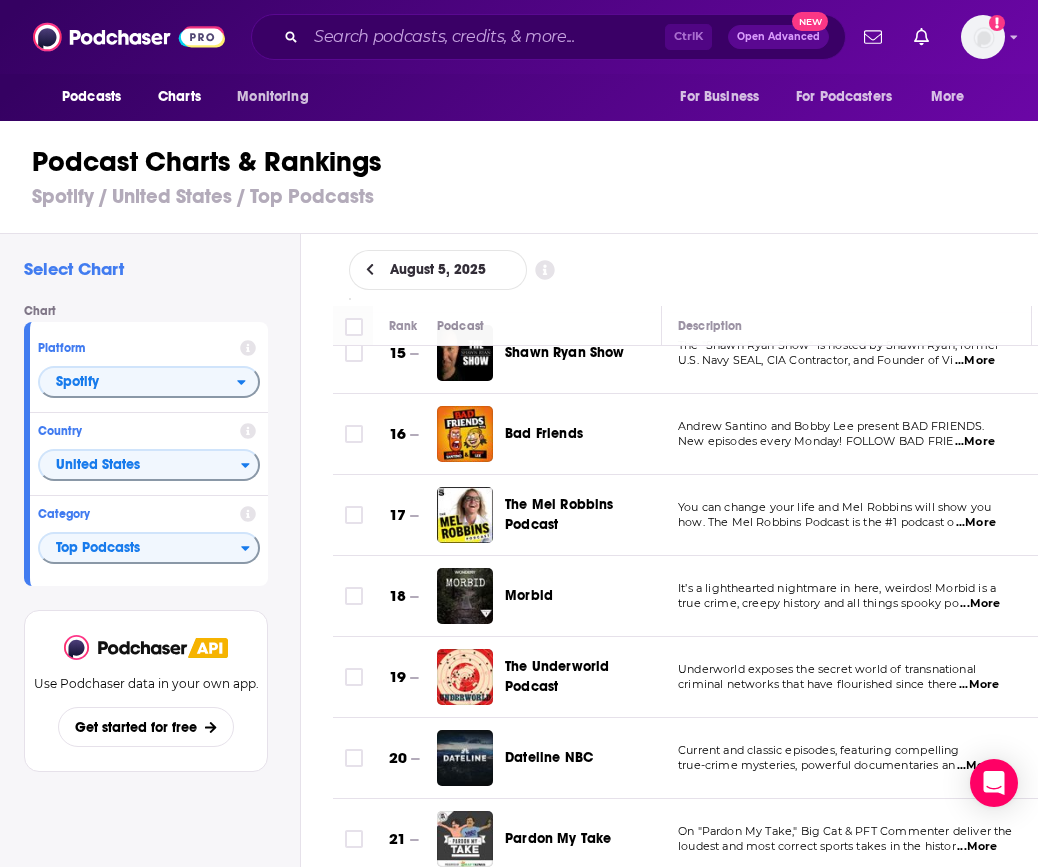 click on "Podcast Charts & Rankings" at bounding box center [527, 162] 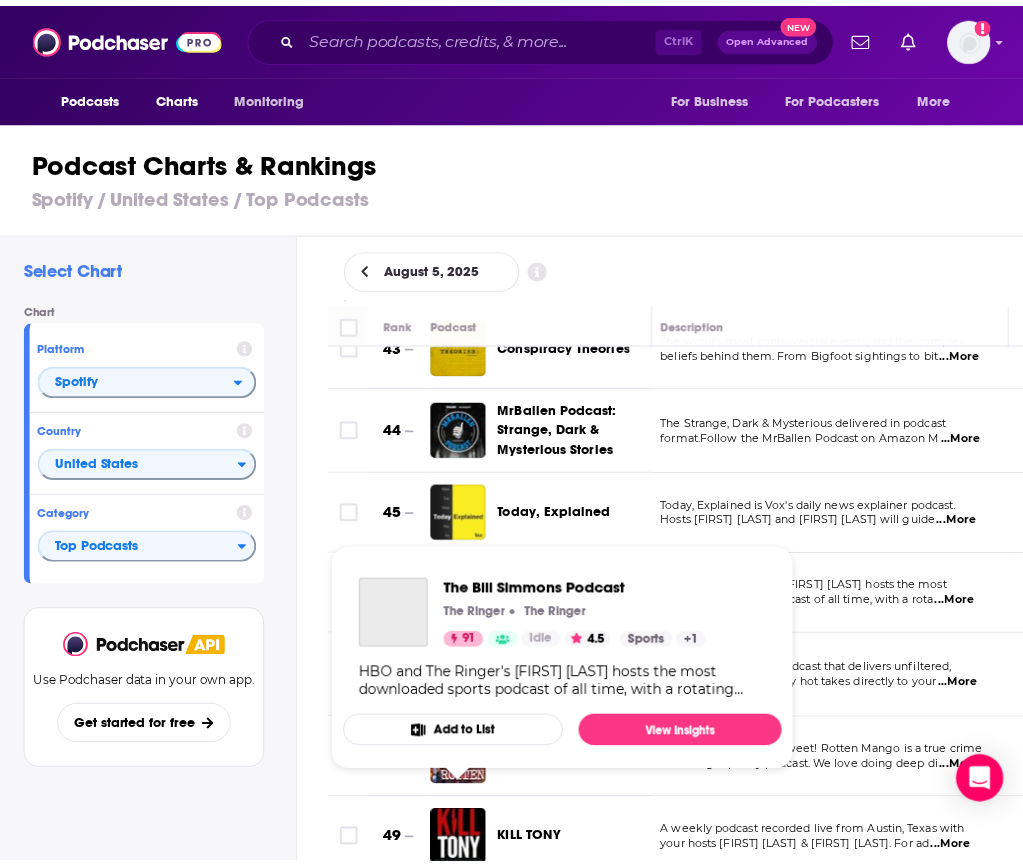 scroll, scrollTop: 3177, scrollLeft: 8, axis: both 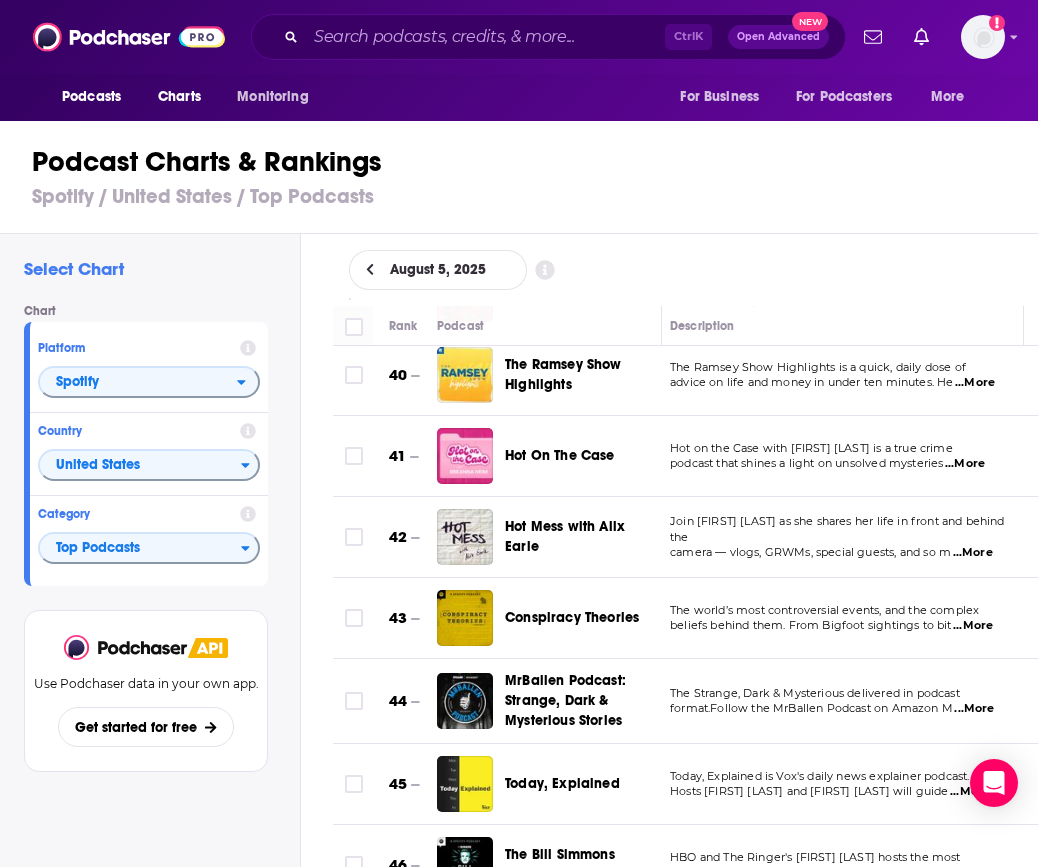 click on "Hot Mess with Alix Earle" at bounding box center (565, 536) 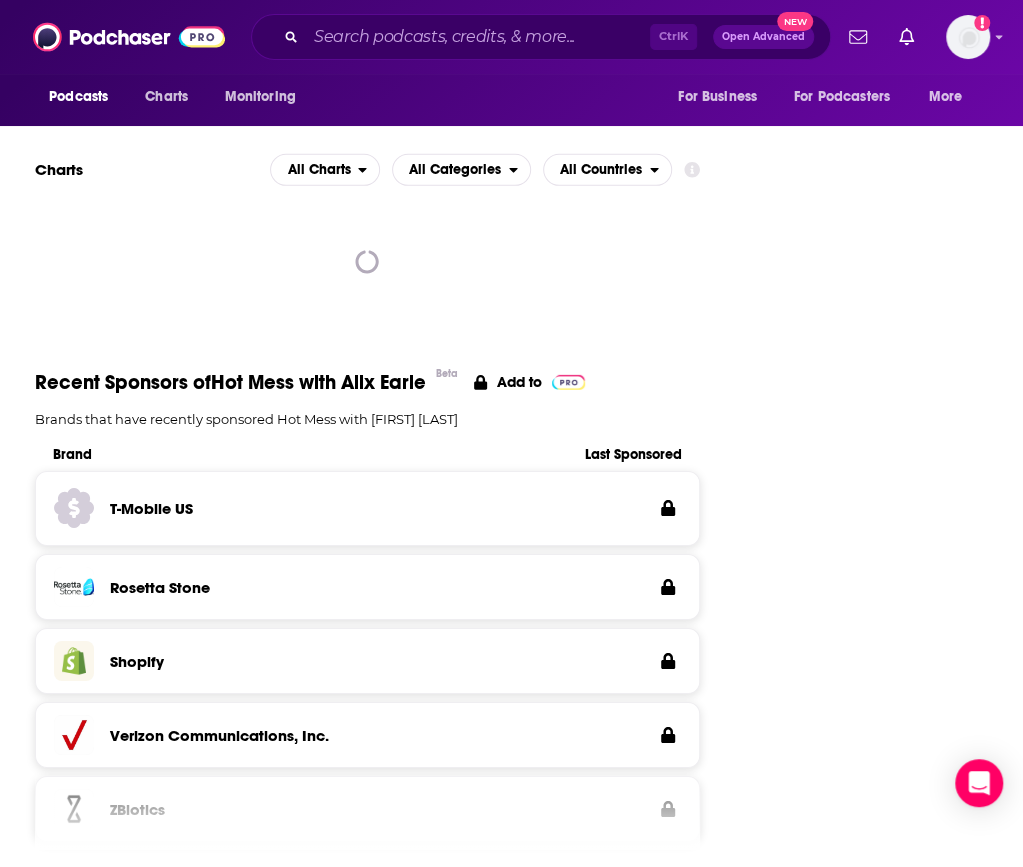scroll, scrollTop: 2317, scrollLeft: 0, axis: vertical 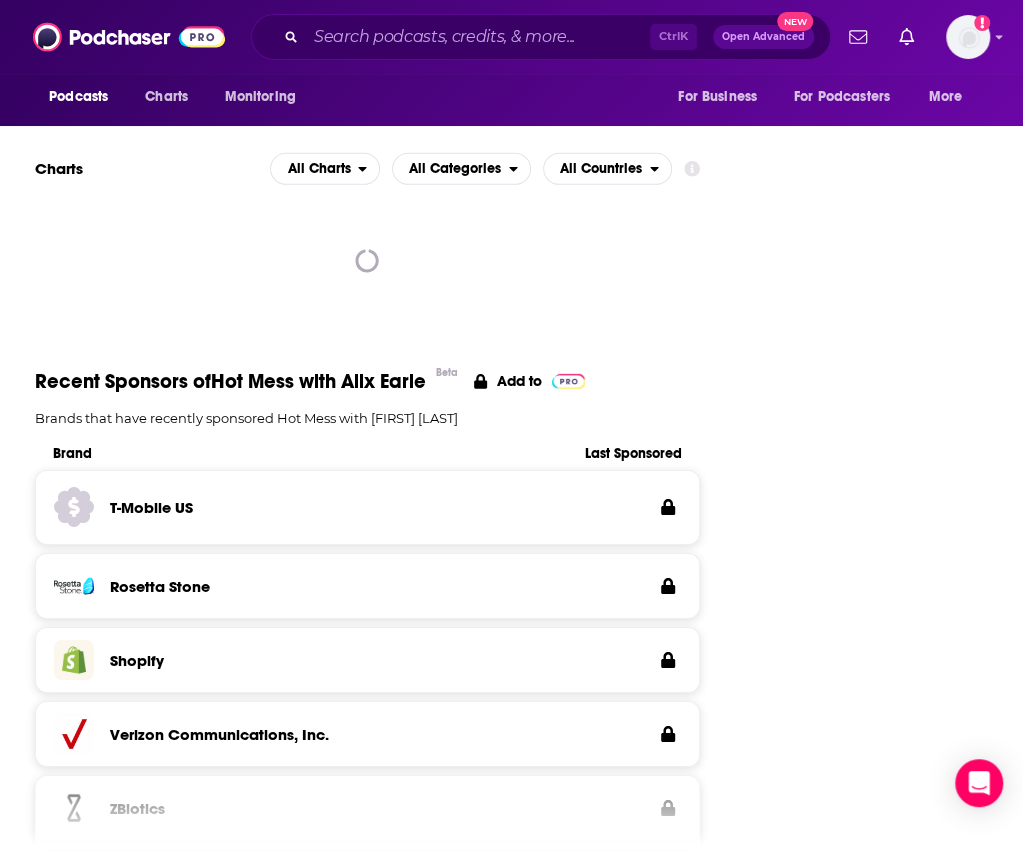 click on "Follow Rate Play Apps List Bookmark Share Tell Me Why Contact This Podcast Export One-Sheet Get this podcast via API My Notes Your concierge team Ask a question or make a request. Send a message Share This Podcast Recommendation sent https://www.podchaser.com/podcasts/hot-mess-with-alix-earle-5474003 Copy Link Followers 2 RSS Feed feeds.megaphone.fm Instagram instagram.com/[USERNAME] YouTube https://www.youtube.com/@[USERNAME] Claim This Podcast Do you host or manage this podcast? Claim and edit this page to your liking. Refresh Feed Are we missing an episode or update? Use this to check the RSS feed immediately. Seeing Double? Report this page as a duplicate." at bounding box center [863, 2128] 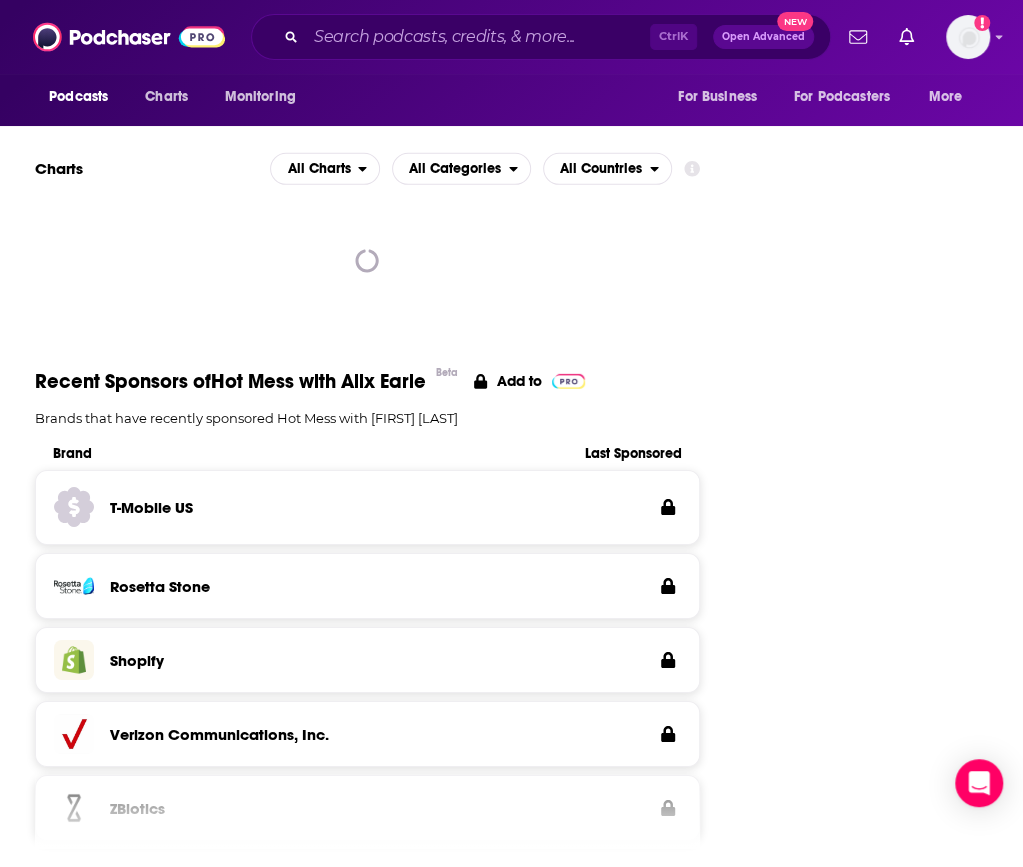 scroll, scrollTop: 2176, scrollLeft: 0, axis: vertical 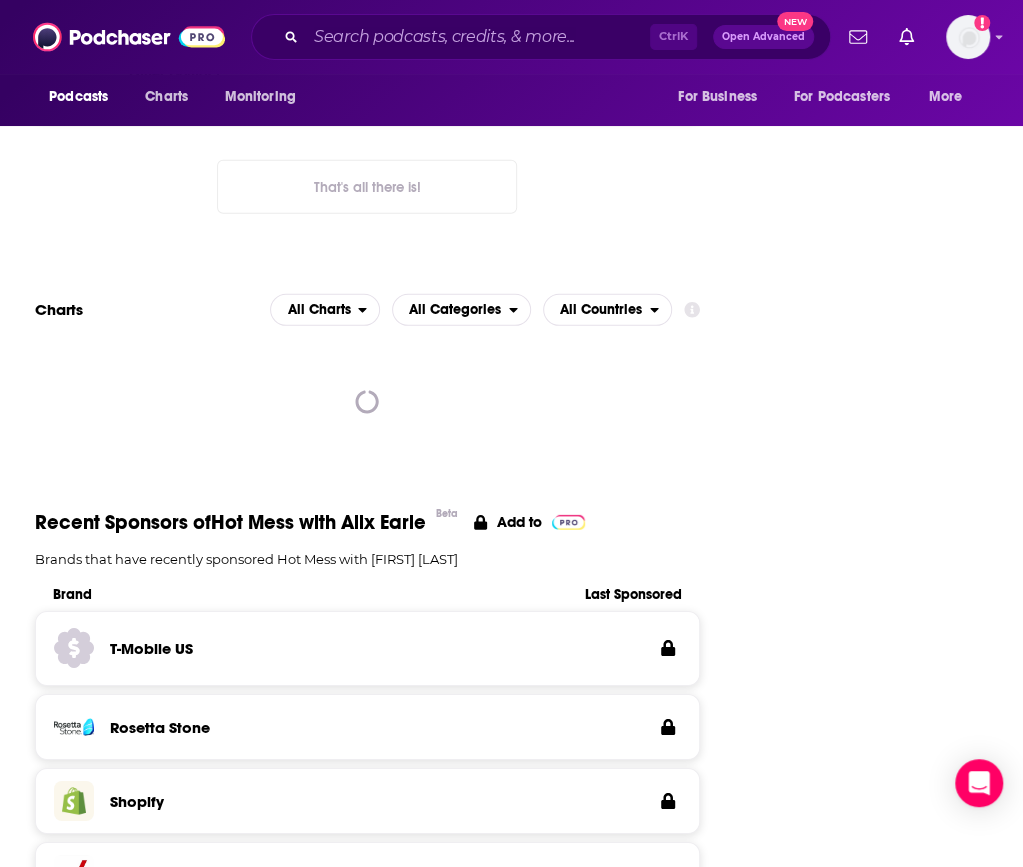 click on "Follow Rate Play Apps List Bookmark Share Tell Me Why Contact This Podcast Export One-Sheet Get this podcast via API My Notes Your concierge team Ask a question or make a request. Send a message Share This Podcast Recommendation sent https://www.podchaser.com/podcasts/hot-mess-with-alix-earle-5474003 Copy Link Followers 2 RSS Feed feeds.megaphone.fm Instagram instagram.com/[USERNAME] YouTube https://www.youtube.com/@[USERNAME] Claim This Podcast Do you host or manage this podcast? Claim and edit this page to your liking. Refresh Feed Are we missing an episode or update? Use this to check the RSS feed immediately. Seeing Double? Report this page as a duplicate." at bounding box center (863, 2269) 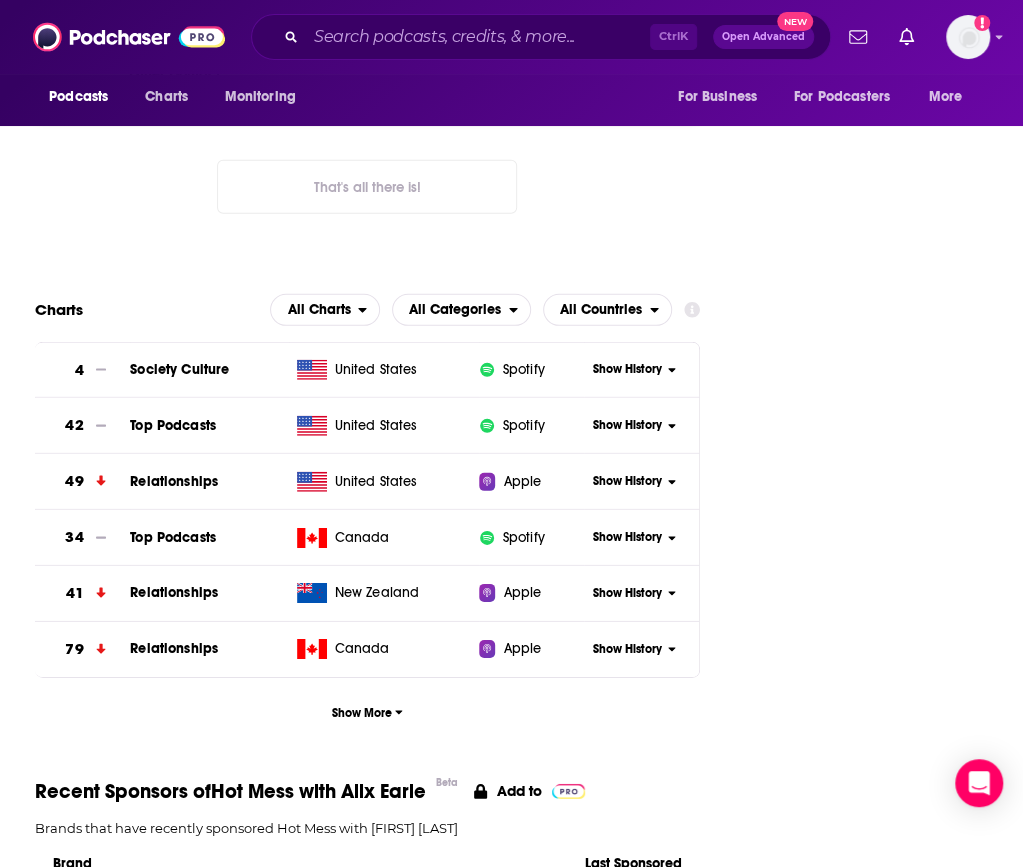 scroll, scrollTop: 2166, scrollLeft: 0, axis: vertical 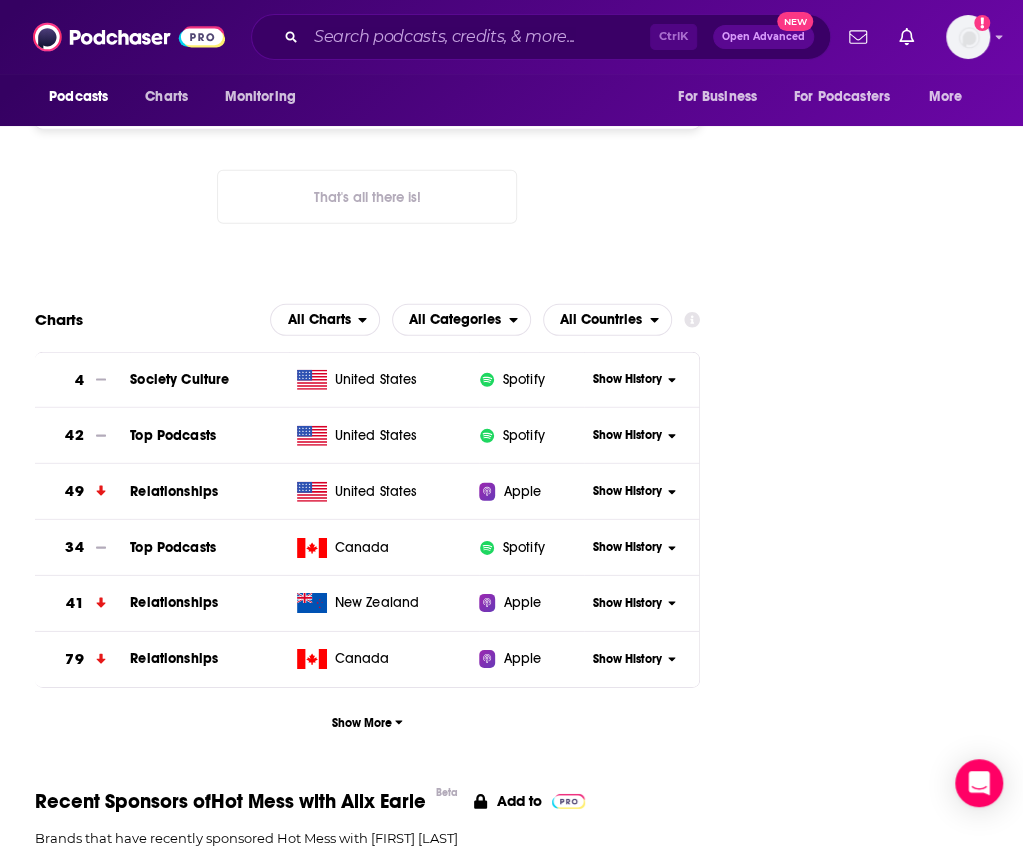 click on "Show History" at bounding box center (627, 435) 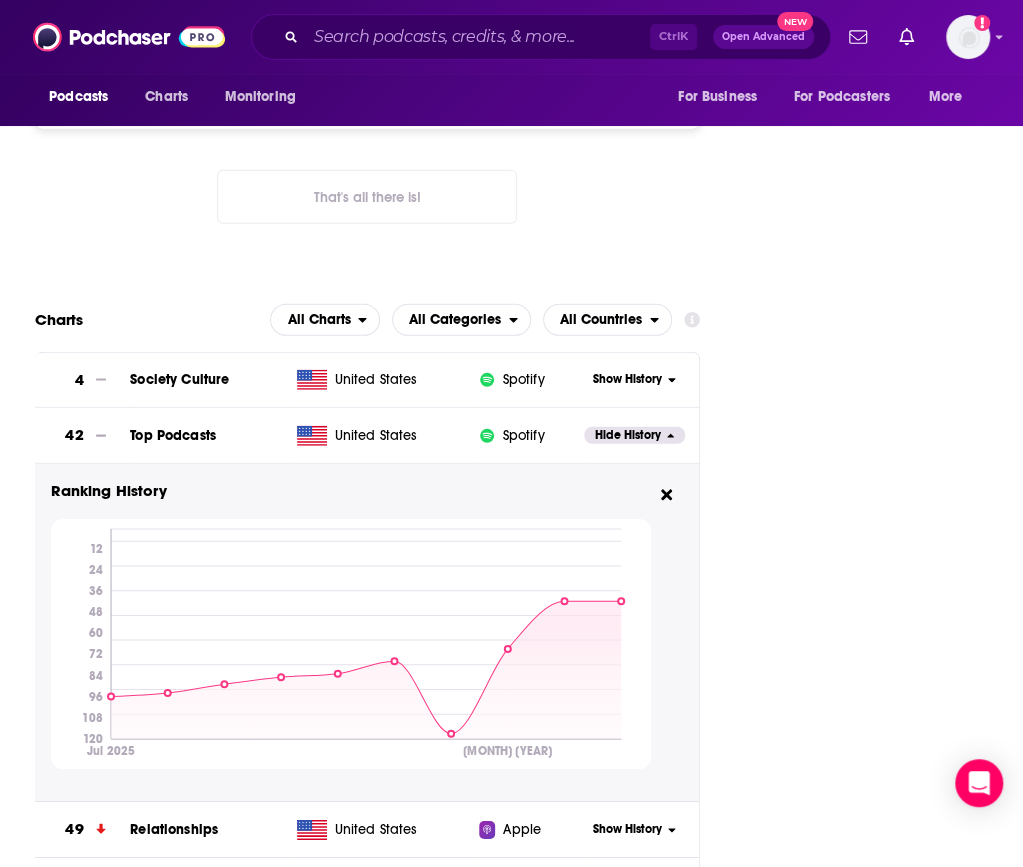 click on "Follow Rate Play Apps List Bookmark Share Tell Me Why Contact This Podcast Export One-Sheet Get this podcast via API My Notes Your concierge team Ask a question or make a request. Send a message Share This Podcast Recommendation sent https://www.podchaser.com/podcasts/hot-mess-with-alix-earle-5474003 Copy Link Followers 2 RSS Feed feeds.megaphone.fm Instagram instagram.com/[USERNAME] YouTube https://www.youtube.com/@[USERNAME] Claim This Podcast Do you host or manage this podcast? Claim and edit this page to your liking. Refresh Feed Are we missing an episode or update? Use this to check the RSS feed immediately. Seeing Double? Report this page as a duplicate." at bounding box center (863, 2610) 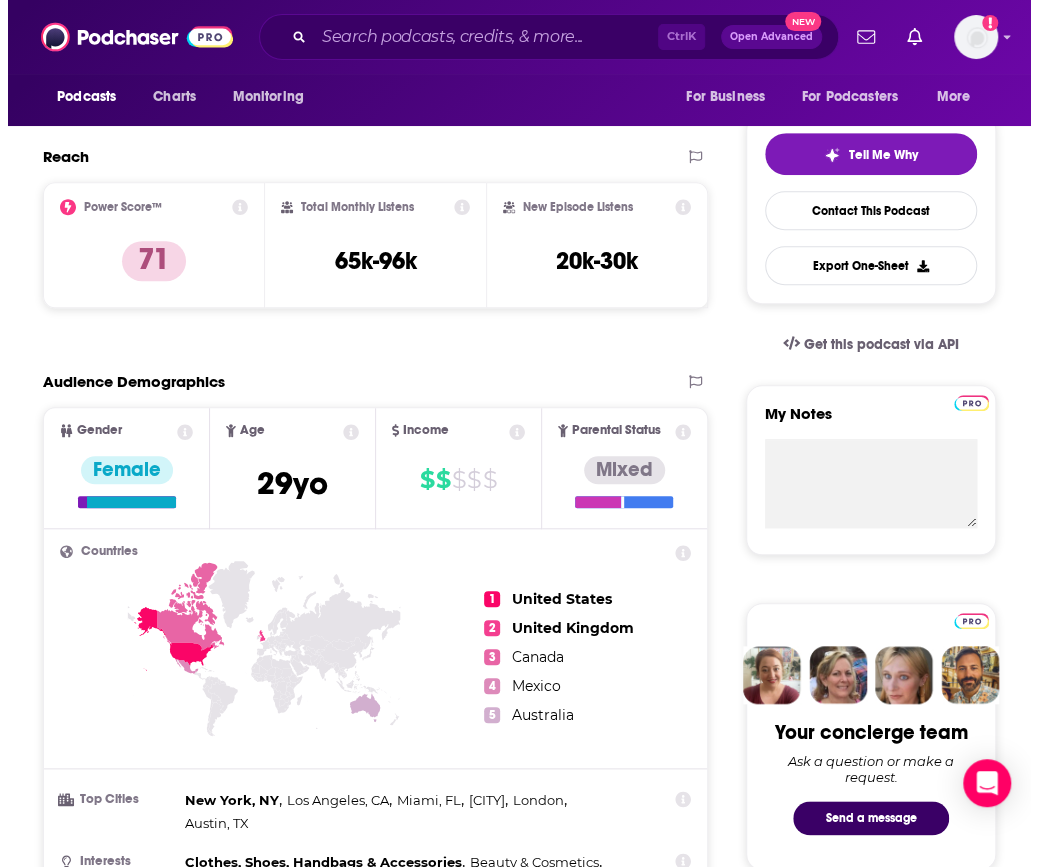 scroll, scrollTop: 0, scrollLeft: 0, axis: both 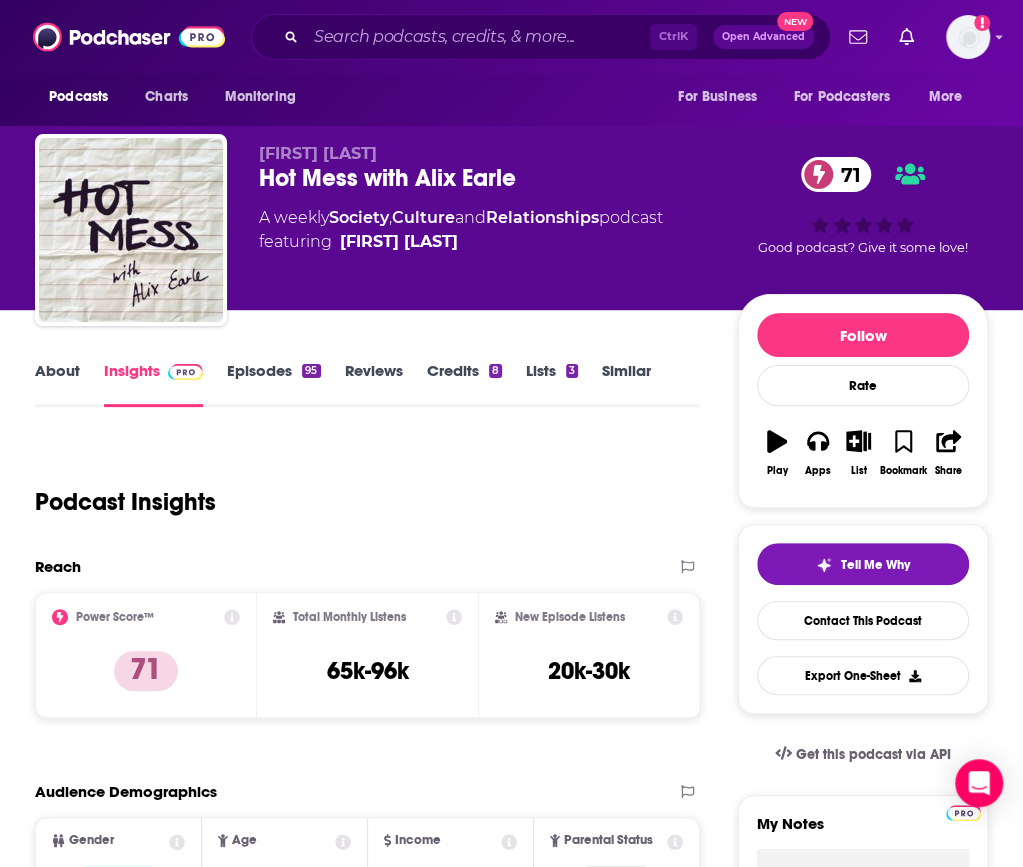 click on "Podcast Insights" at bounding box center (359, 490) 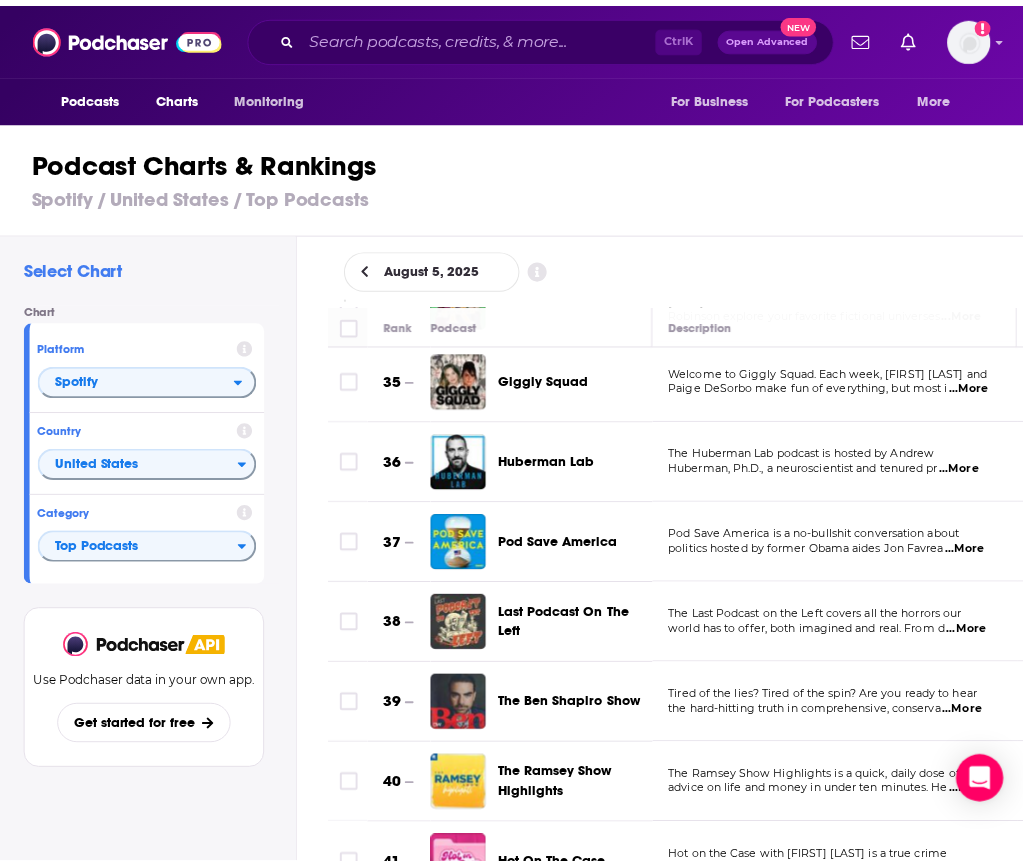 scroll, scrollTop: 2948, scrollLeft: 0, axis: vertical 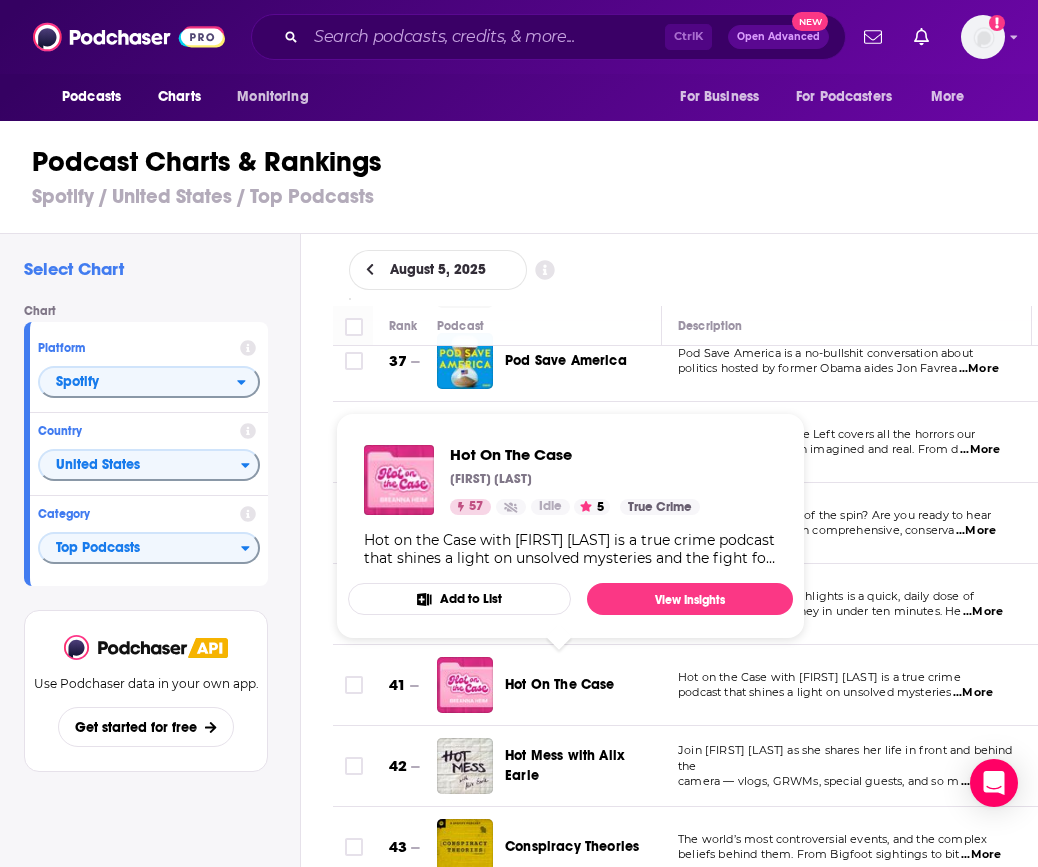 click on "Hot On The Case" at bounding box center (560, 684) 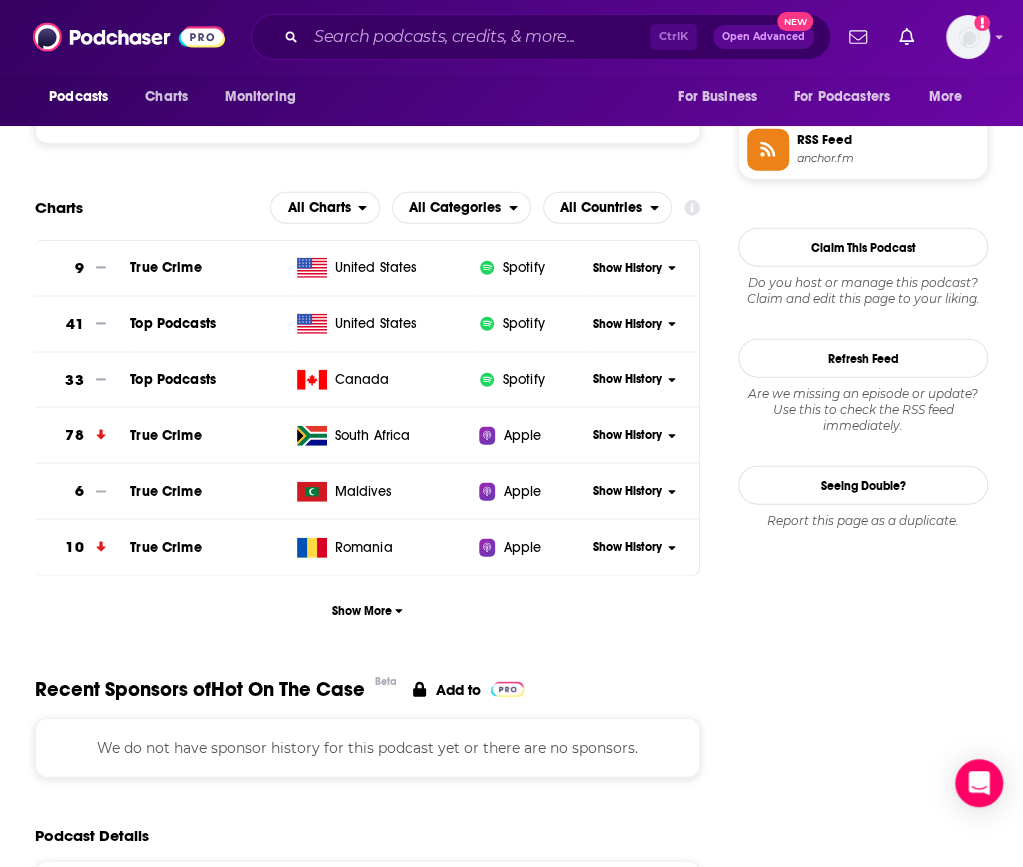 scroll, scrollTop: 1820, scrollLeft: 0, axis: vertical 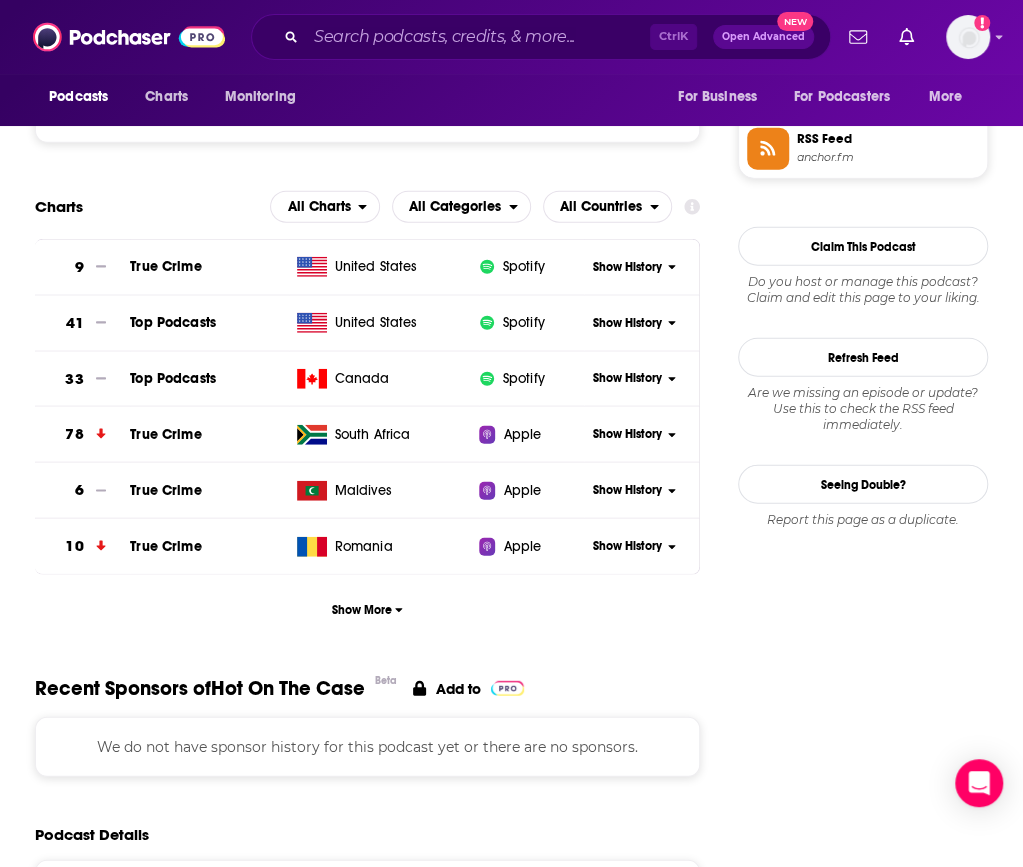 click on "Show History" at bounding box center [627, 323] 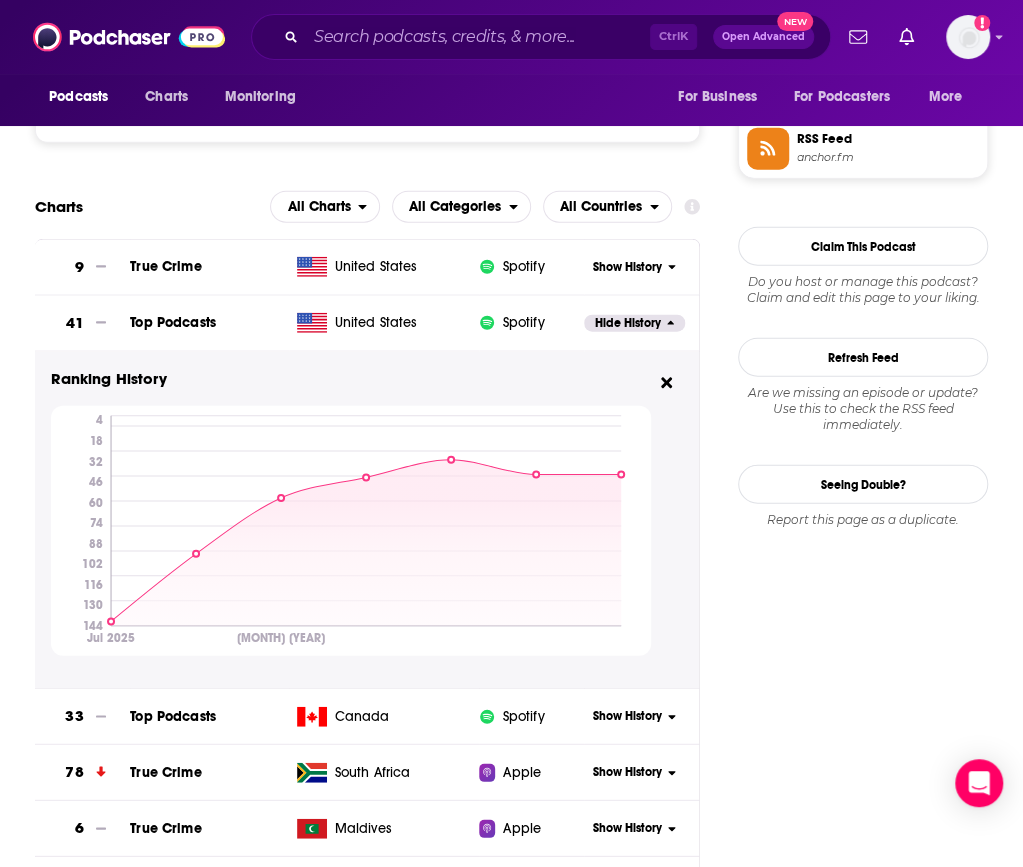 click on "Ranking History [MONTH] [YEAR] [NUMBER] [NUMBER] [NUMBER] [NUMBER] [NUMBER] [NUMBER] [NUMBER] [NUMBER] [NUMBER] [YEAR]-[MONTH]-[DAY]" at bounding box center (367, 512) 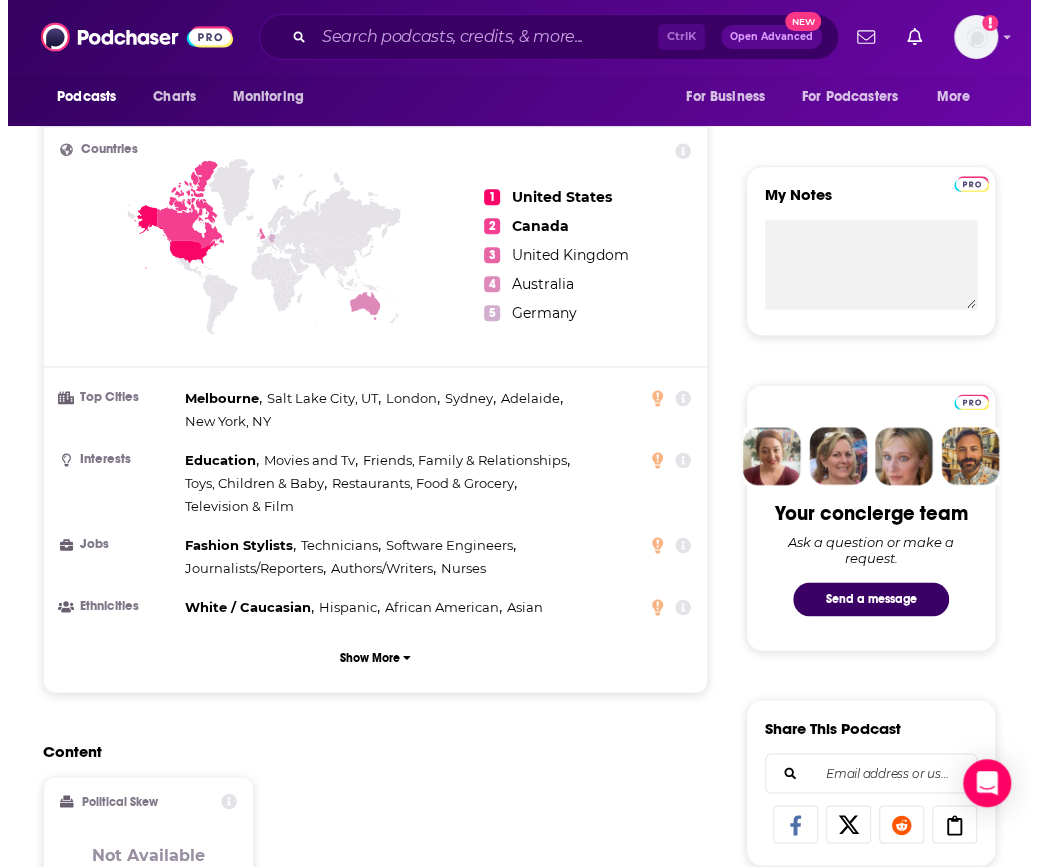 scroll, scrollTop: 0, scrollLeft: 0, axis: both 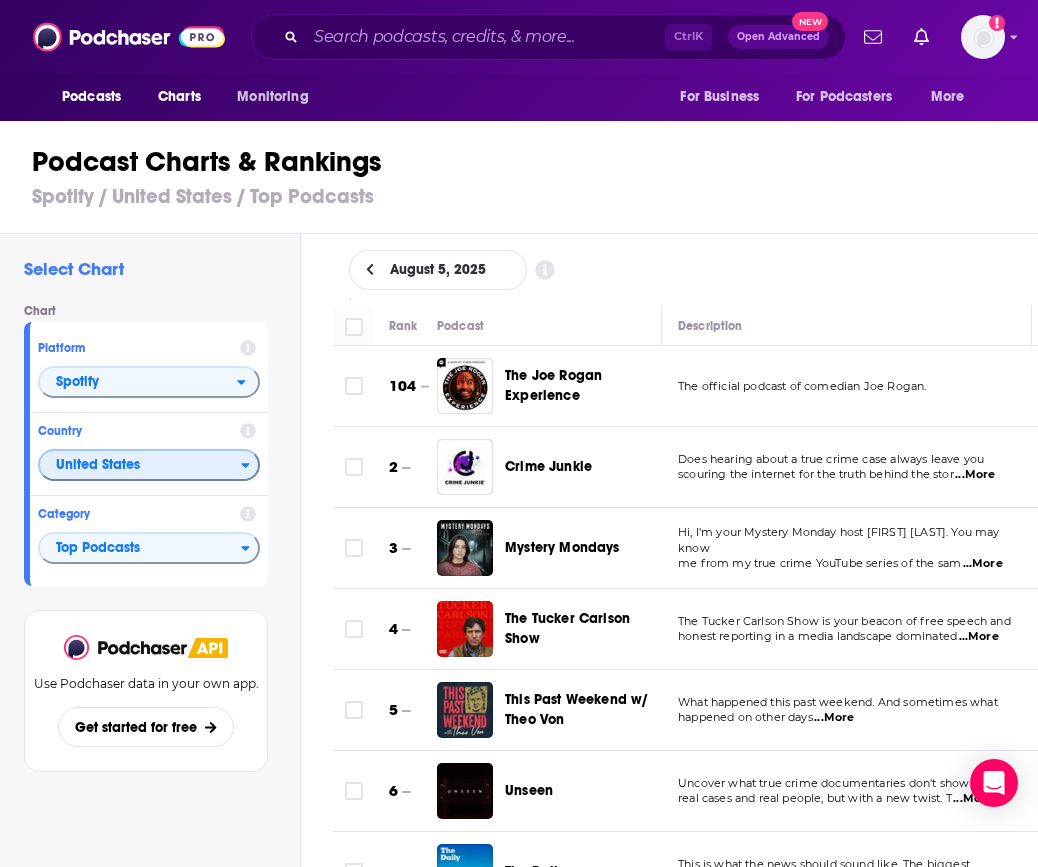 click on "Select Chart Chart Platform Spotify Country United States Category Top Podcasts View chart Use Podchaser data in your own app. Get started for free Change Chart [MONTH] [DAY], [YEAR] Rank Podcast Description Categories 104 The [FIRST] [LAST] Experience The official podcast of comedian [FIRST] [LAST]. Comedy Technology Society 99 2 Crime Junkie Does hearing about a true crime case always leave you scouring the internet for the truth behind the stor ...More True Crime 99 3 Mystery Mondays Hi, I'm your Mystery Monday host [FIRST] [LAST]. You may know me from my true crime YouTube series of the sam ...More -- -- 4 The [FIRST] [LAST] Show The [FIRST] [LAST] Show is your beacon of free speech and honest reporting in a media landscape dominated ...More Politics News Conservative 97 5 This Past Weekend w/ [FIRST] [LAST] What happened this past weekend. And sometimes what happened on other days ...More Comedy 87 6 Unseen Uncover what true crime documentaries don't show you: real cases and real people, but with a new twist. T ...More 66" at bounding box center (527, 607) 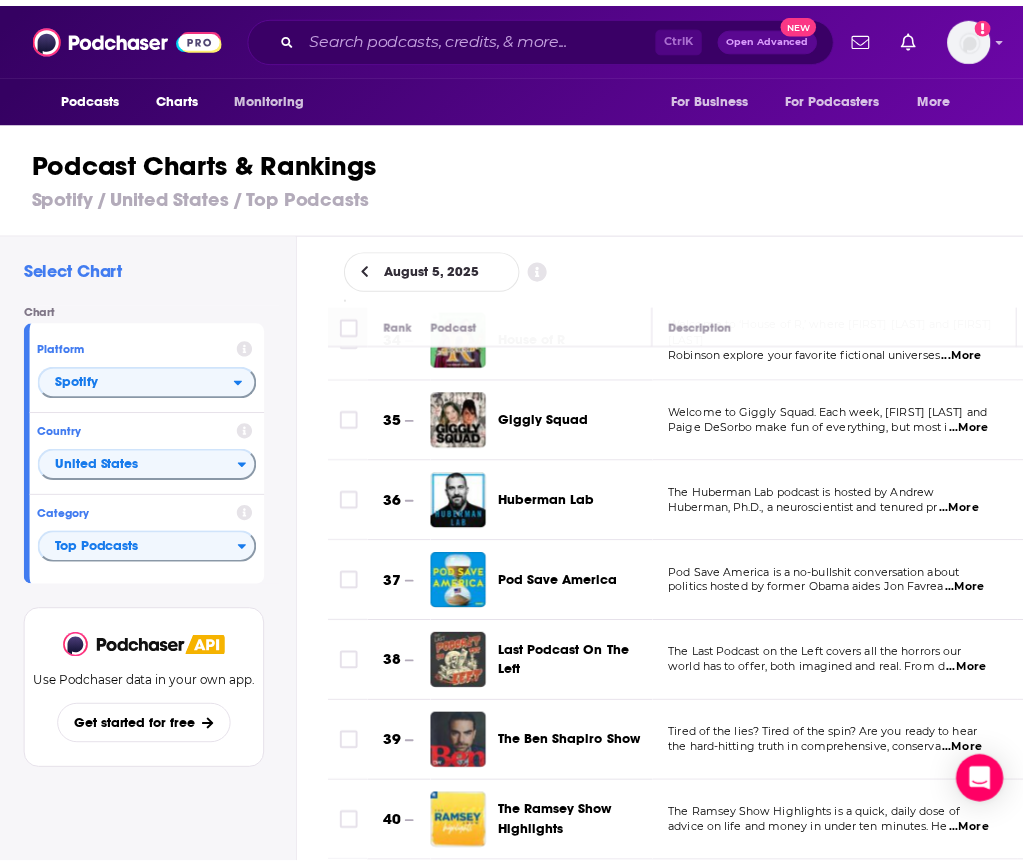 scroll, scrollTop: 2856, scrollLeft: 0, axis: vertical 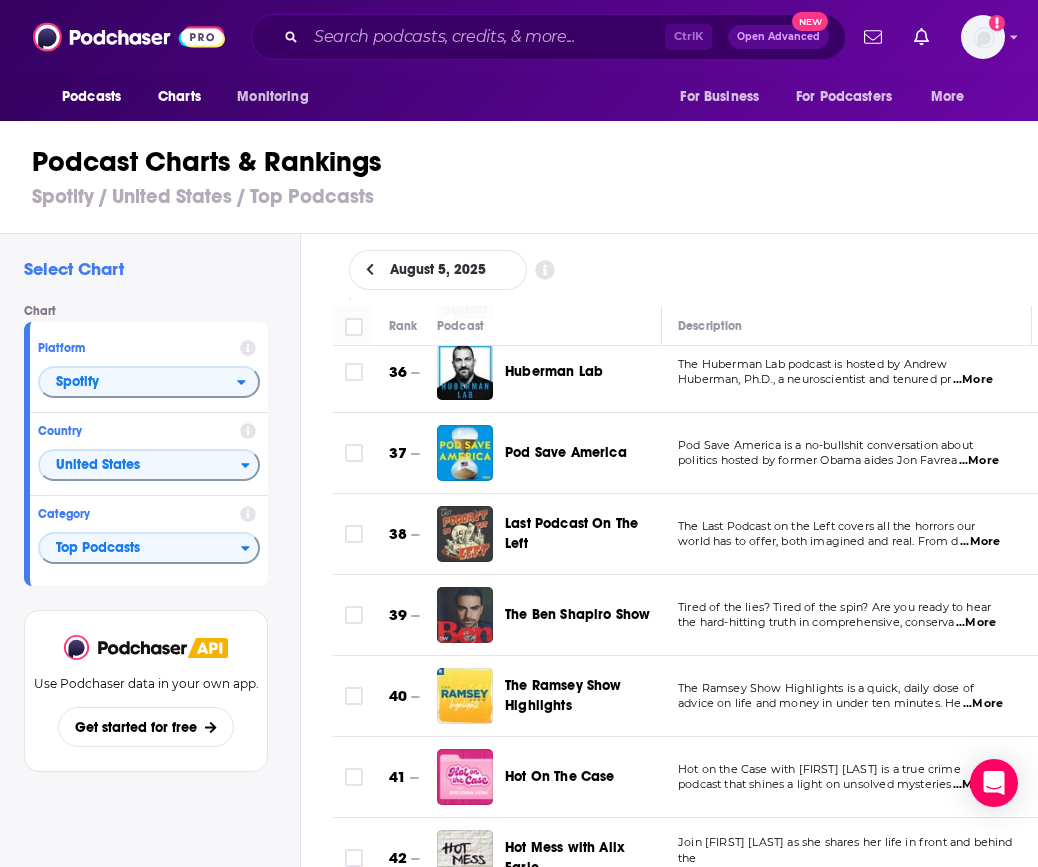 click on "The Ramsey Show Highlights" at bounding box center [563, 695] 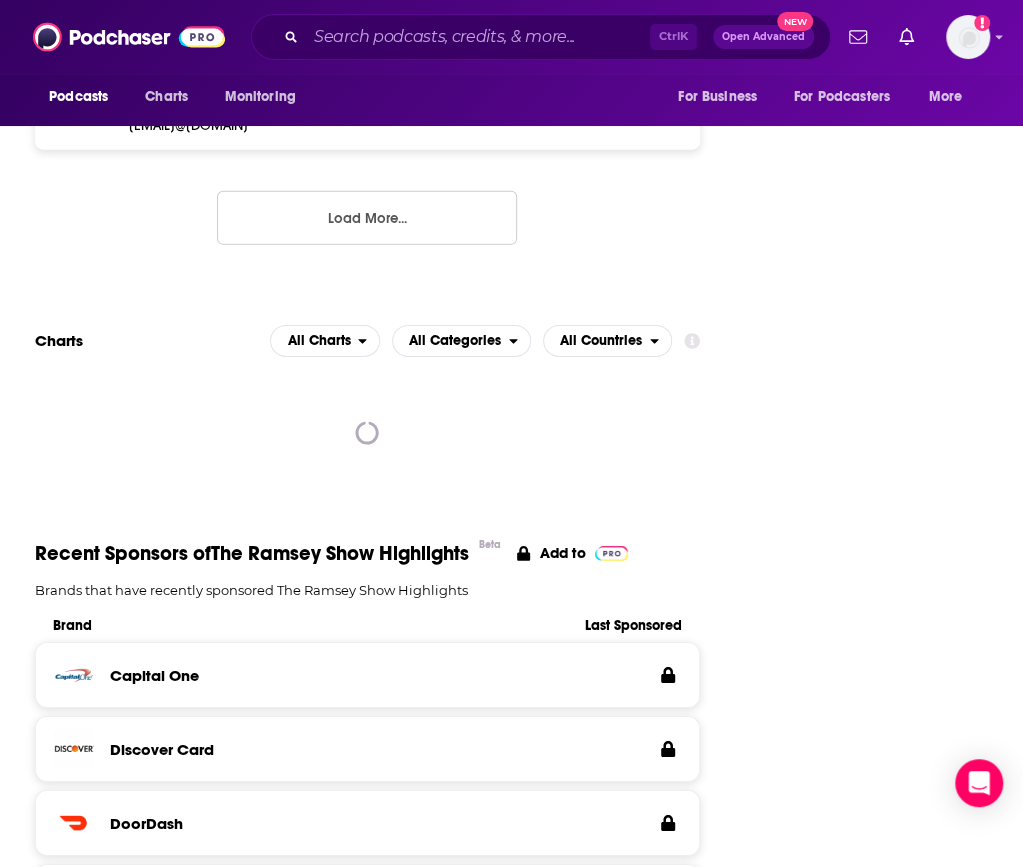 click on "Capital One" at bounding box center (154, 675) 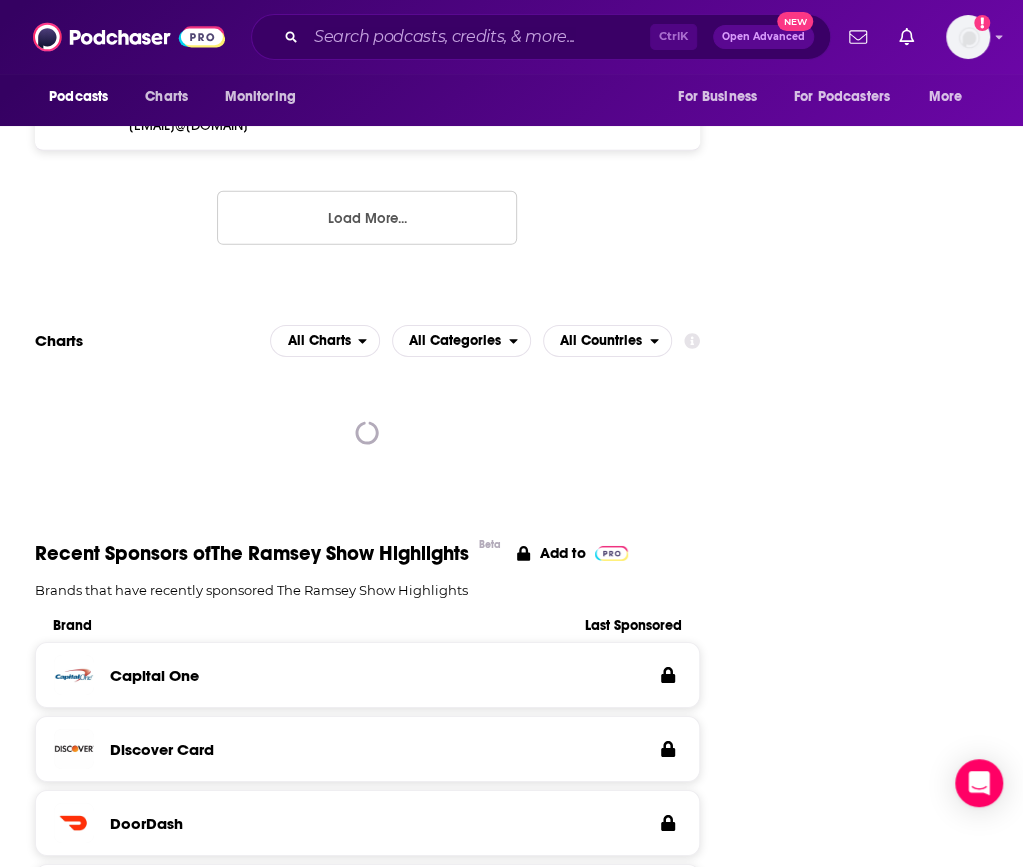scroll, scrollTop: 2518, scrollLeft: 0, axis: vertical 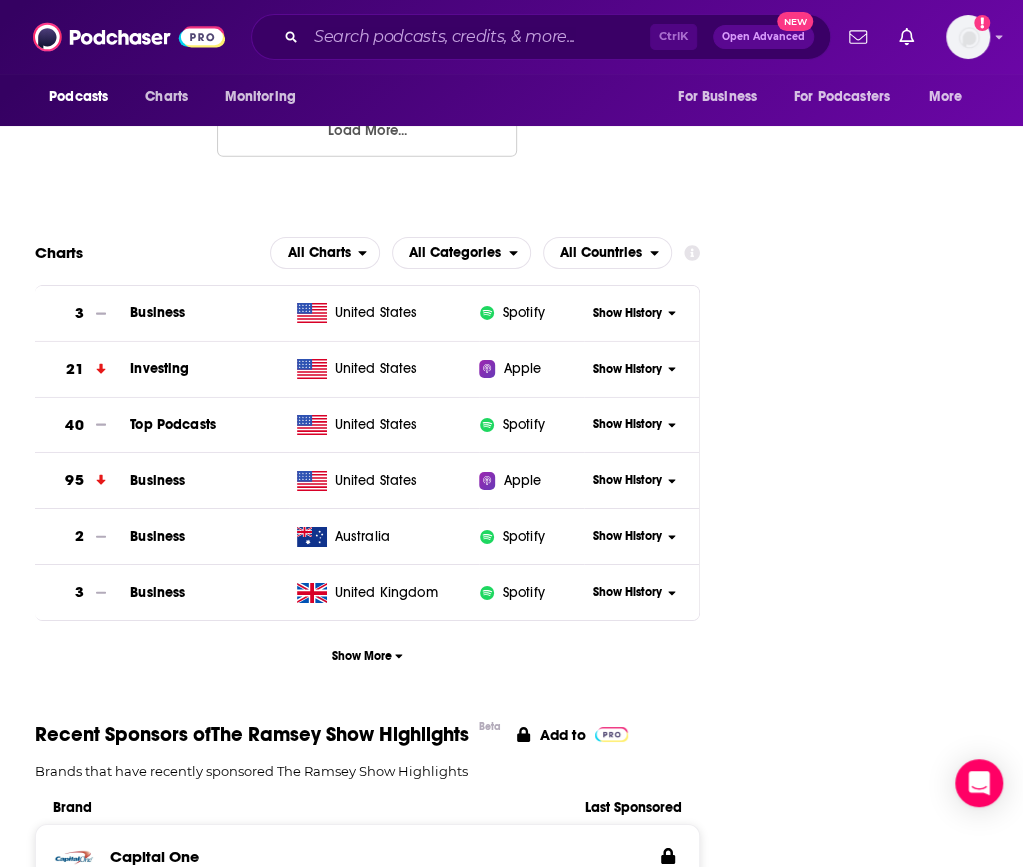 click on "Show History" at bounding box center [627, 424] 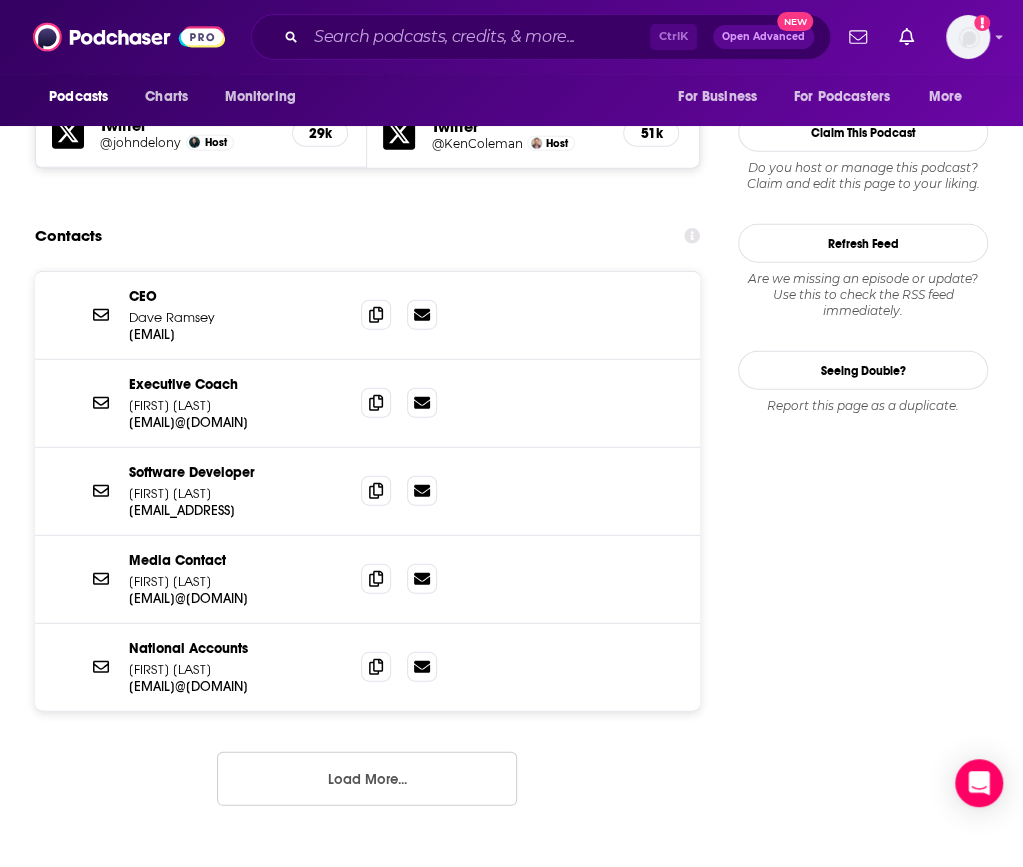 scroll, scrollTop: 1876, scrollLeft: 0, axis: vertical 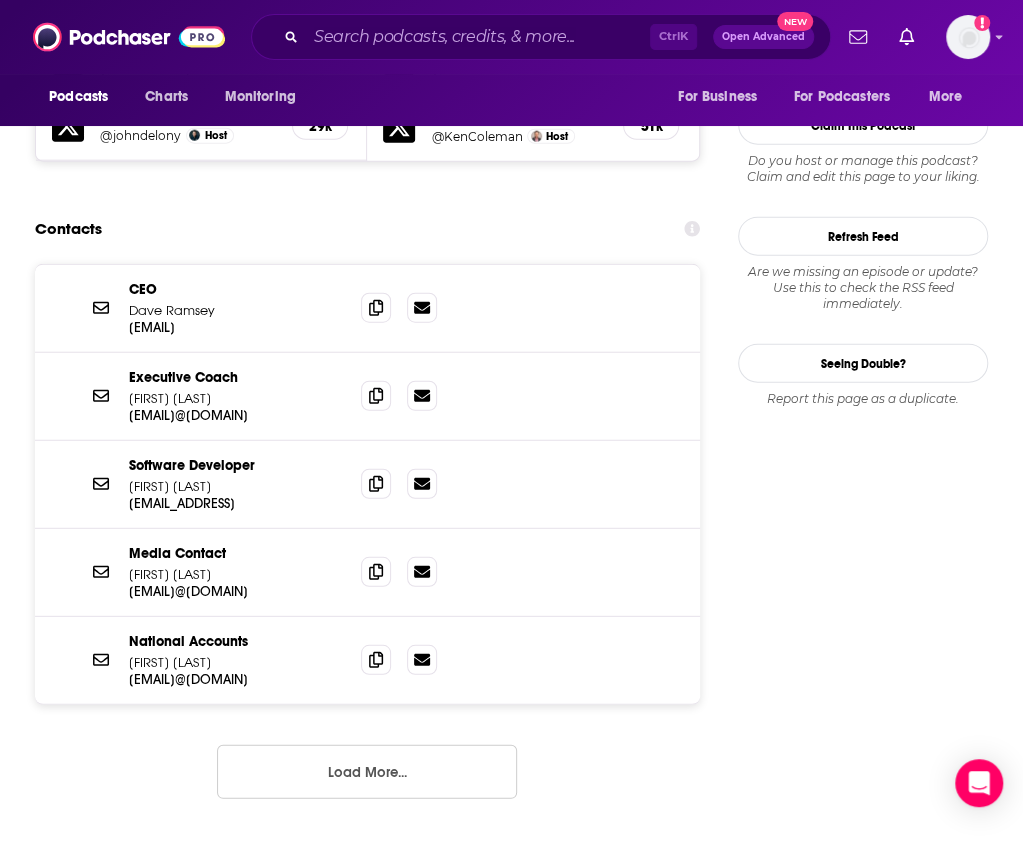 click on "Follow Rate Play Apps List Bookmark Share Tell Me Why Contact This Podcast Export One-Sheet Get this podcast via API My Notes Your concierge team Ask a question or make a request. Send a message Share This Podcast Recommendation sent https://www.podchaser.com/podcasts/the-ramsey-show-highlights-1338514 Copy Link Followers 3 Official Website ramseysolutions.com RSS Feed calloftheday.libsyn.com X/Twitter twitter.com/[USERNAME] YouTube https://www.youtube.com/[USERNAME] Claim This Podcast Do you host or manage this podcast? Claim and edit this page to your liking. Refresh Feed Are we missing an episode or update? Use this to check the RSS feed immediately. Seeing Double? Report this page as a duplicate." at bounding box center [863, 3196] 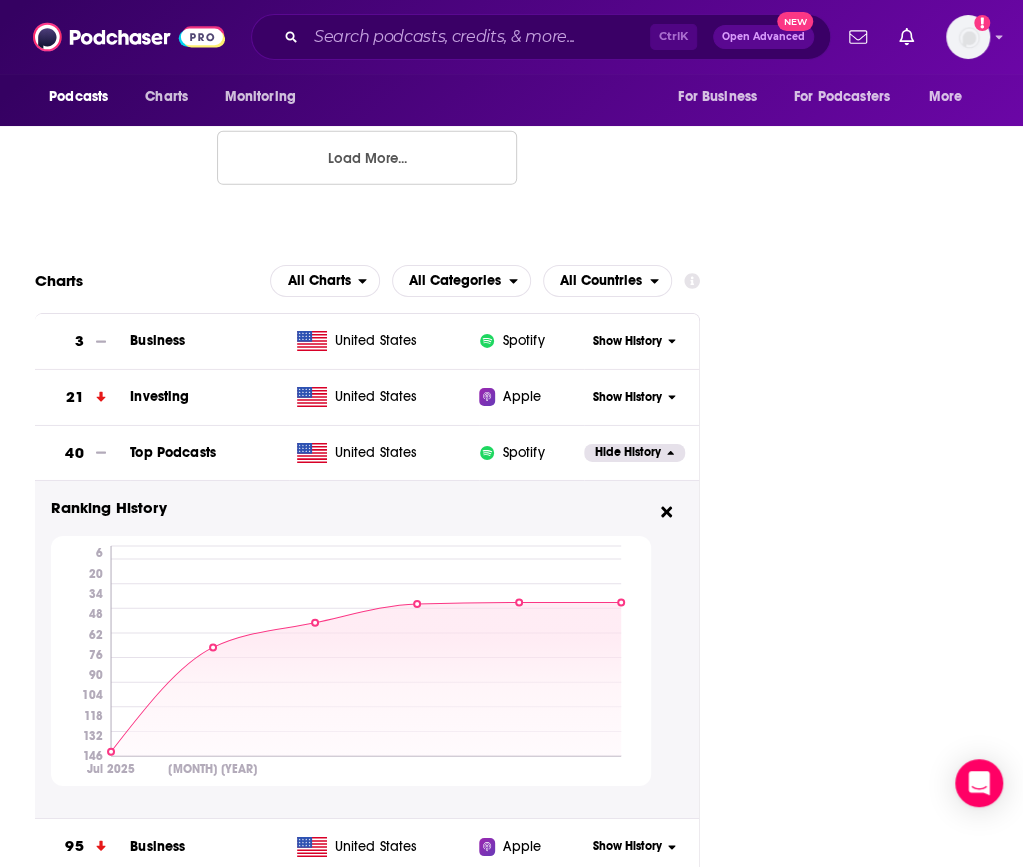 scroll, scrollTop: 2492, scrollLeft: 0, axis: vertical 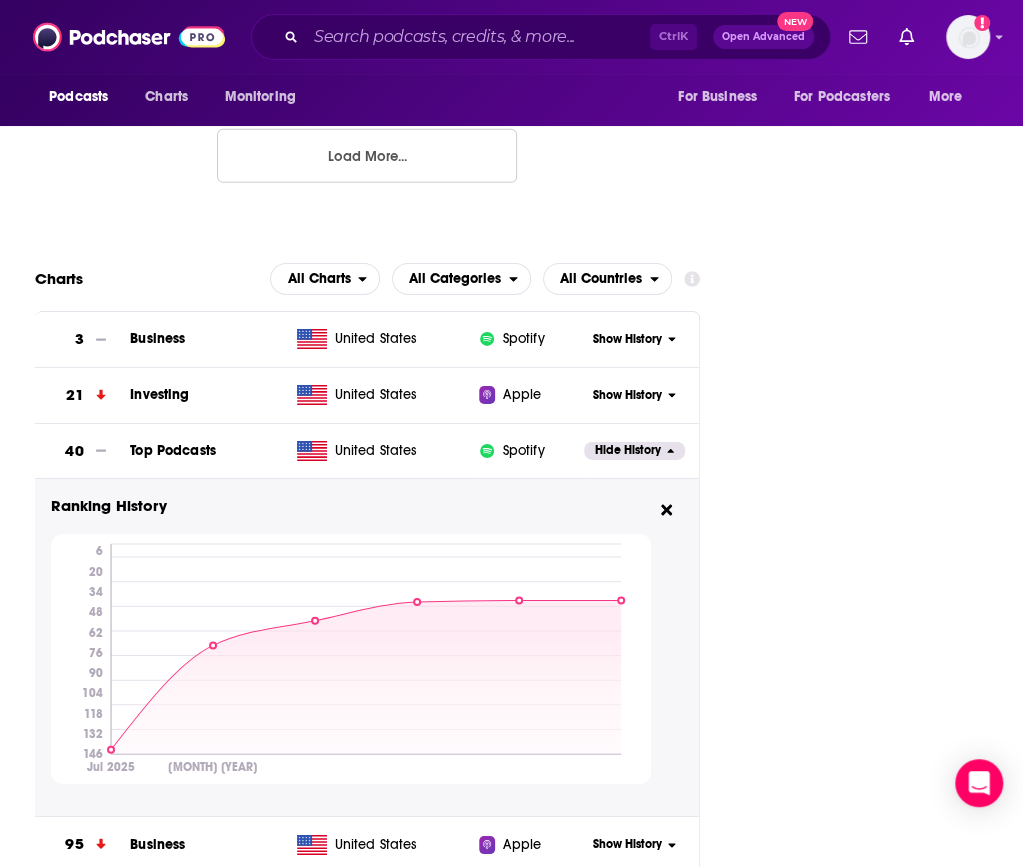 click on "Follow Rate Play Apps List Bookmark Share Tell Me Why Contact This Podcast Export One-Sheet Get this podcast via API My Notes Your concierge team Ask a question or make a request. Send a message Share This Podcast Recommendation sent https://www.podchaser.com/podcasts/the-ramsey-show-highlights-1338514 Copy Link Followers 3 Official Website ramseysolutions.com RSS Feed calloftheday.libsyn.com X/Twitter twitter.com/[USERNAME] YouTube https://www.youtube.com/[USERNAME] Claim This Podcast Do you host or manage this podcast? Claim and edit this page to your liking. Refresh Feed Are we missing an episode or update? Use this to check the RSS feed immediately. Seeing Double? Report this page as a duplicate." at bounding box center (863, 2580) 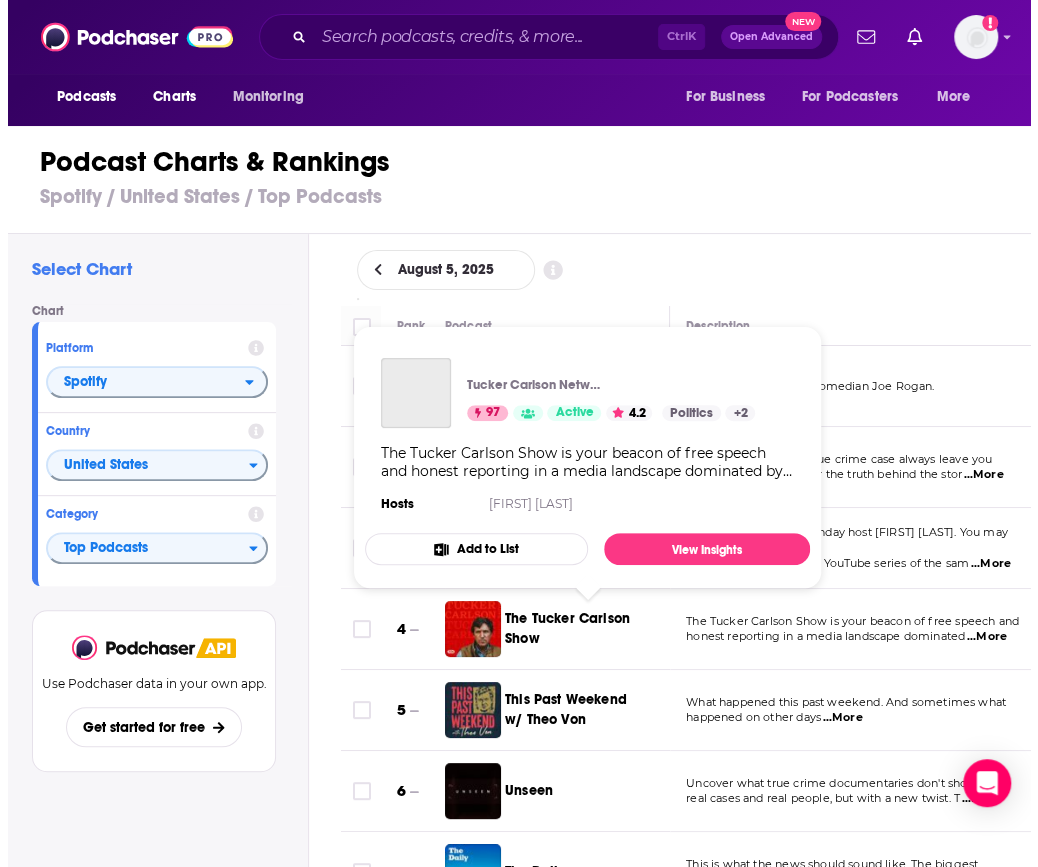 scroll, scrollTop: 0, scrollLeft: 0, axis: both 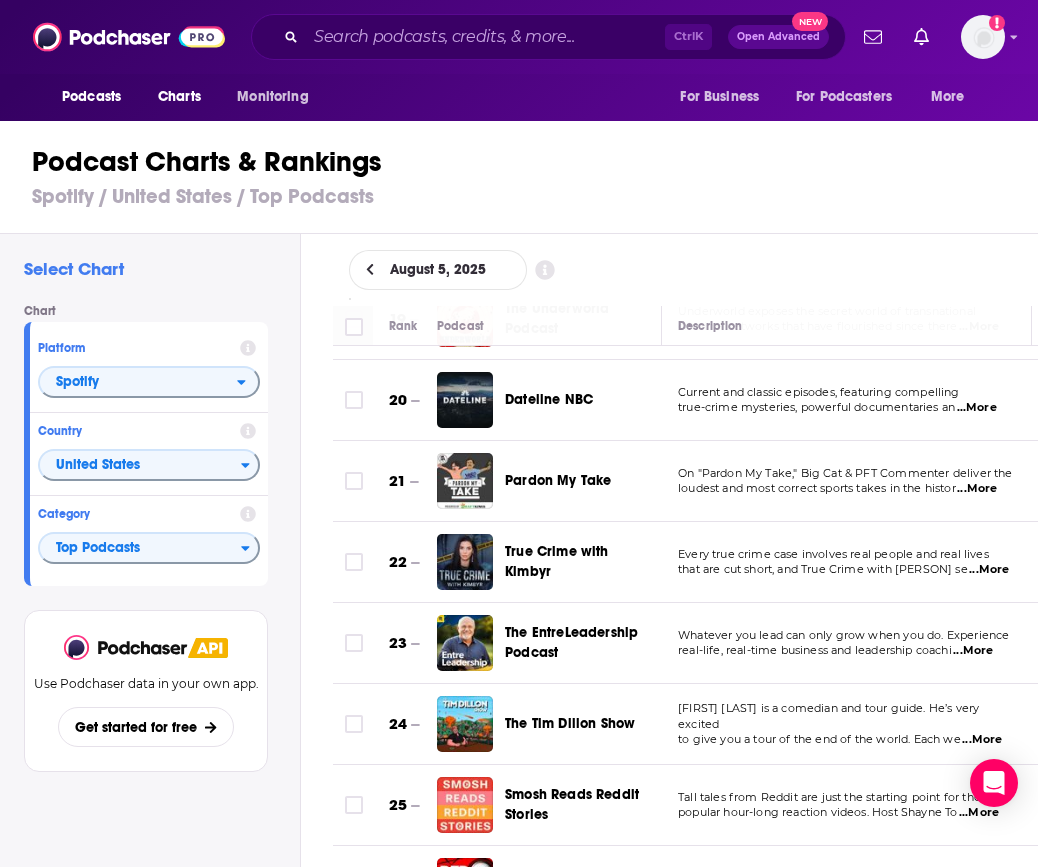 click on "True Crime with Kimbyr" at bounding box center [557, 561] 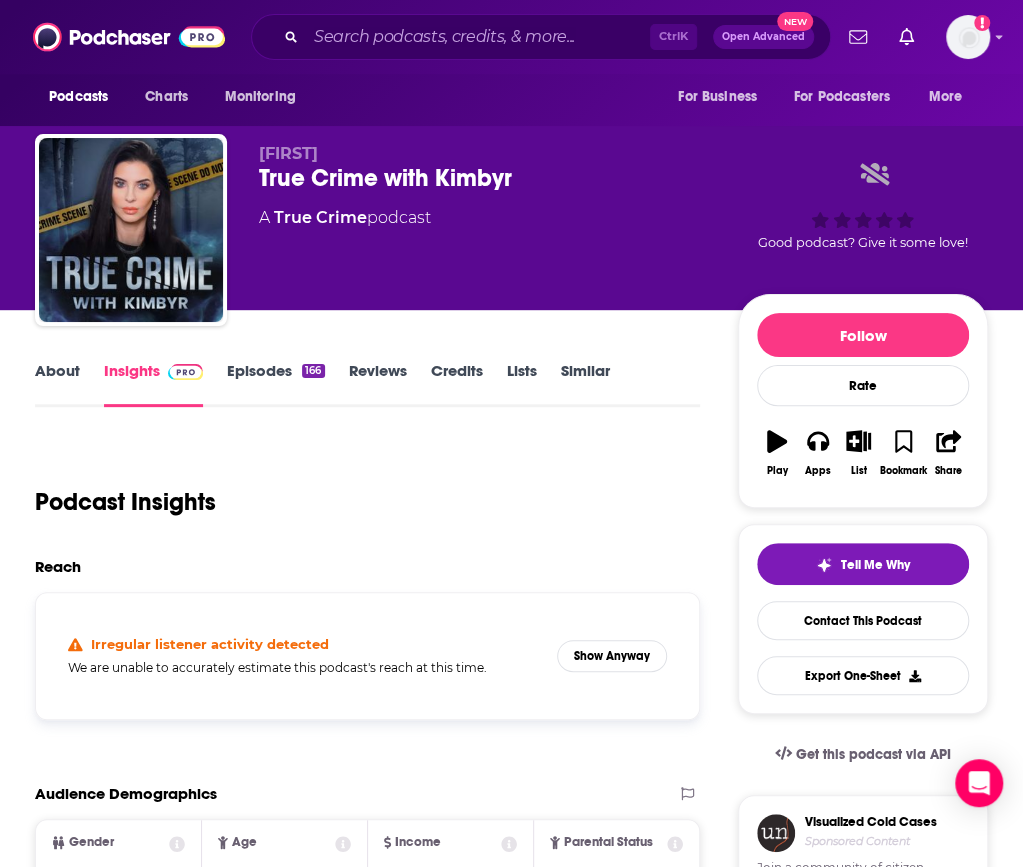 click on "About Insights Episodes 166 Reviews Credits Lists Similar Podcast Insights Reach & Audience Content Social Contacts Charts Sponsors Details Similar Contact Podcast Open Website Reach Irregular listener activity detected We are unable to accurately estimate this podcast's reach at this time. Show Anyway Export One-Sheet Audience Demographics Gender Female Age 37 yo Income $ $ $ $ $ Parental Status Not Parents Countries 1 United States 2 United Kingdom 3 Canada 4 Australia Top Cities [CITY], [STATE] , [CITY], [STATE] , [CITY], [STATE] , Nairobi , [CITY], [STATE] , [CITY], [STATE] Interests Friends, Family & Relationships , Toys, Children & Baby , Society - Work , Documentary , Crime , Show business Jobs Software Engineers , Editors , Bloggers , Artists , Nurses , Principals/Owners Ethnicities White / Caucasian , African American , Asian , Hispanic Show More Content Political Skew Neutral/Mixed Socials This podcast does not have social handles yet. Contacts Submit a request for contacts for this podcast. Charts All Charts 6" at bounding box center [511, 3553] 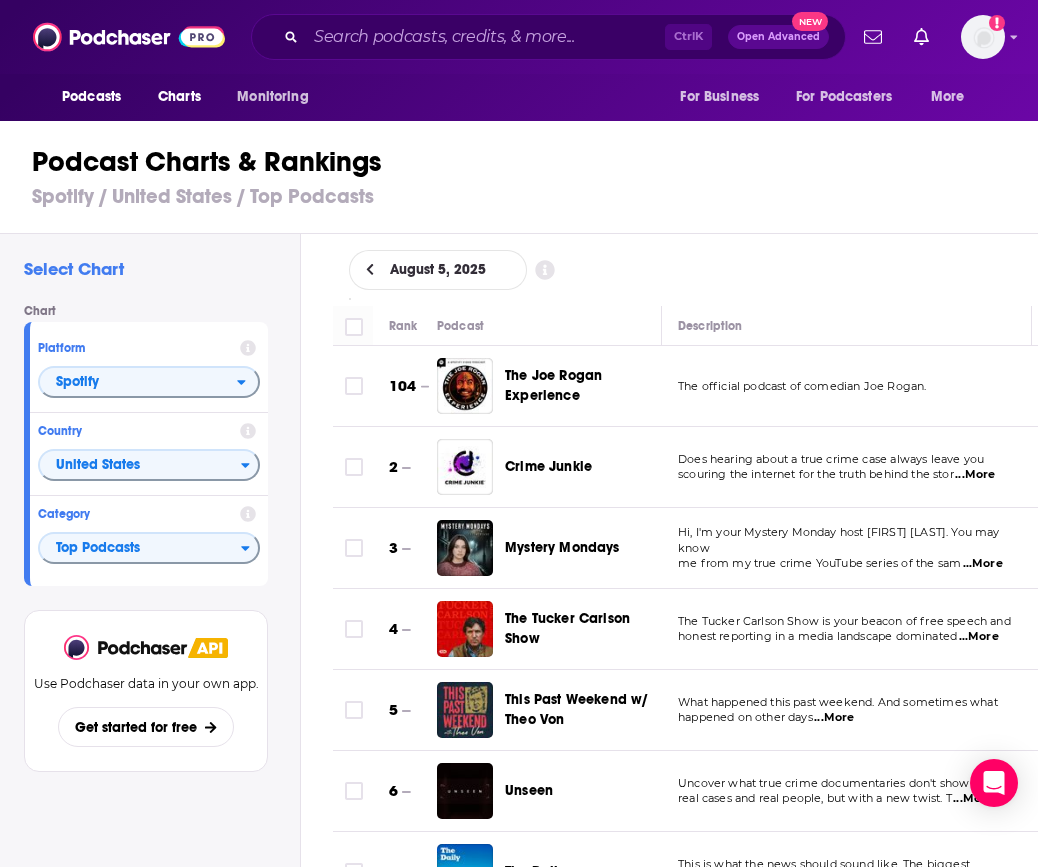 click on "Podcast Charts & Rankings" at bounding box center (527, 162) 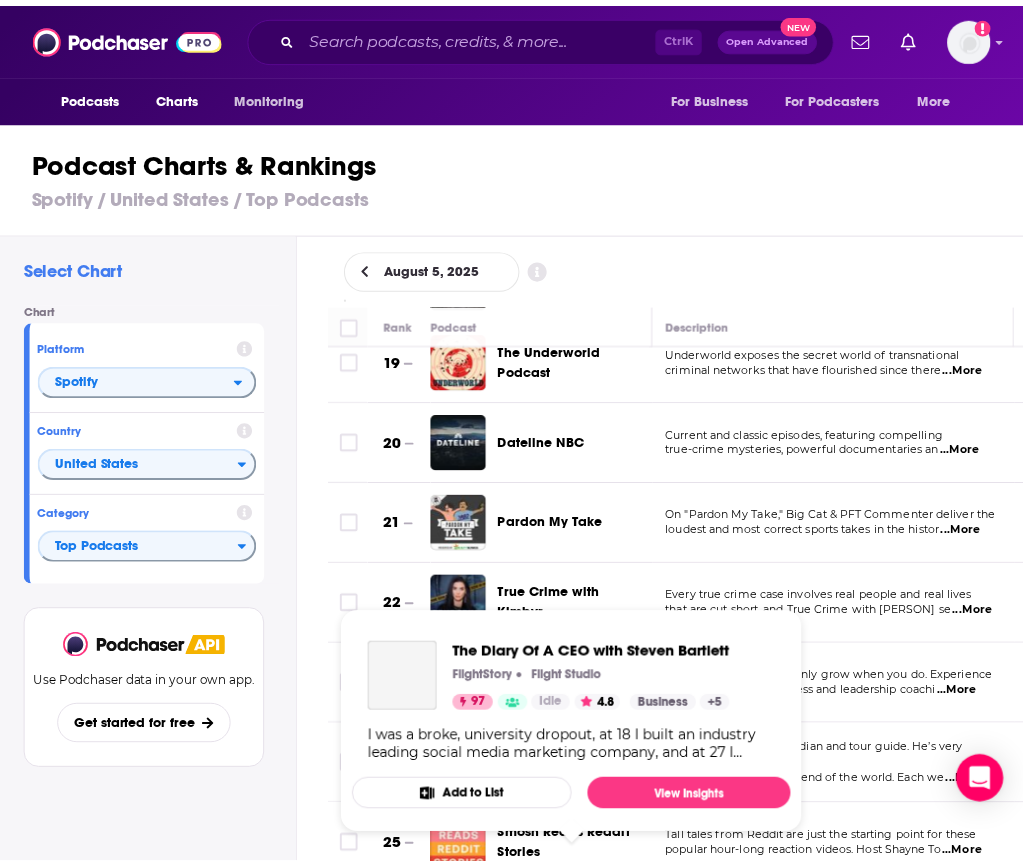 scroll, scrollTop: 1476, scrollLeft: 3, axis: both 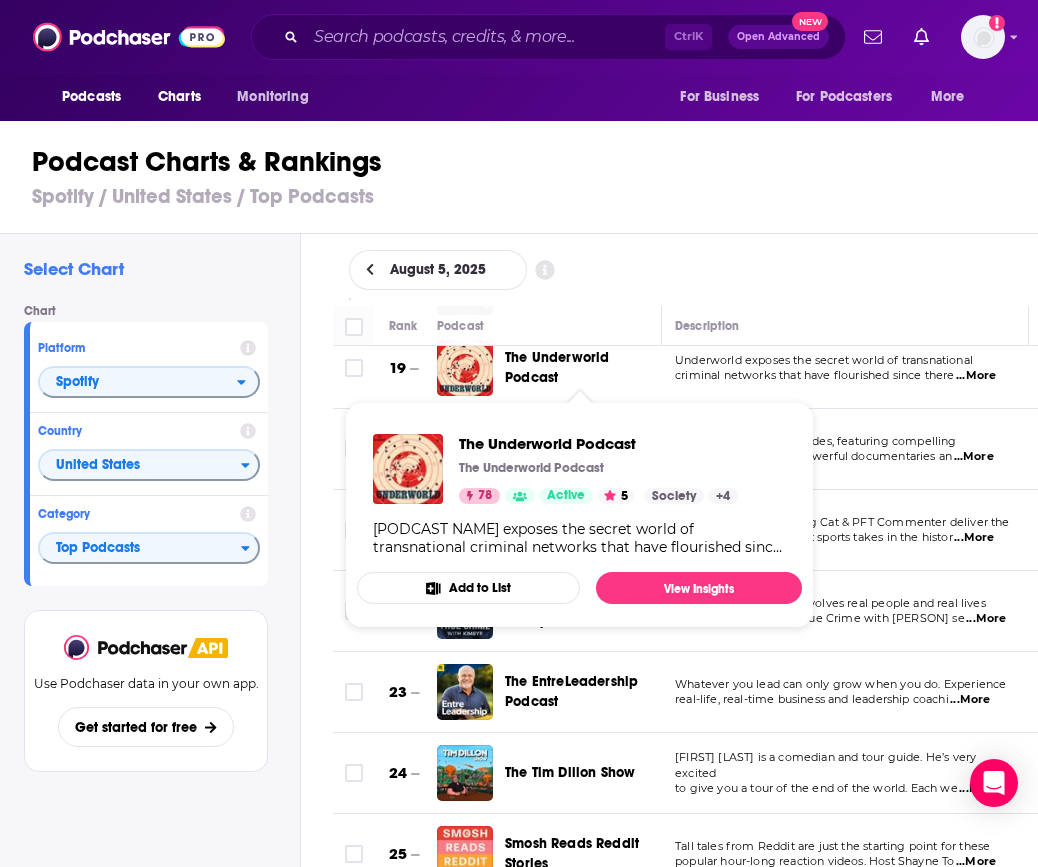 click on "The Underworld Podcast" at bounding box center [557, 367] 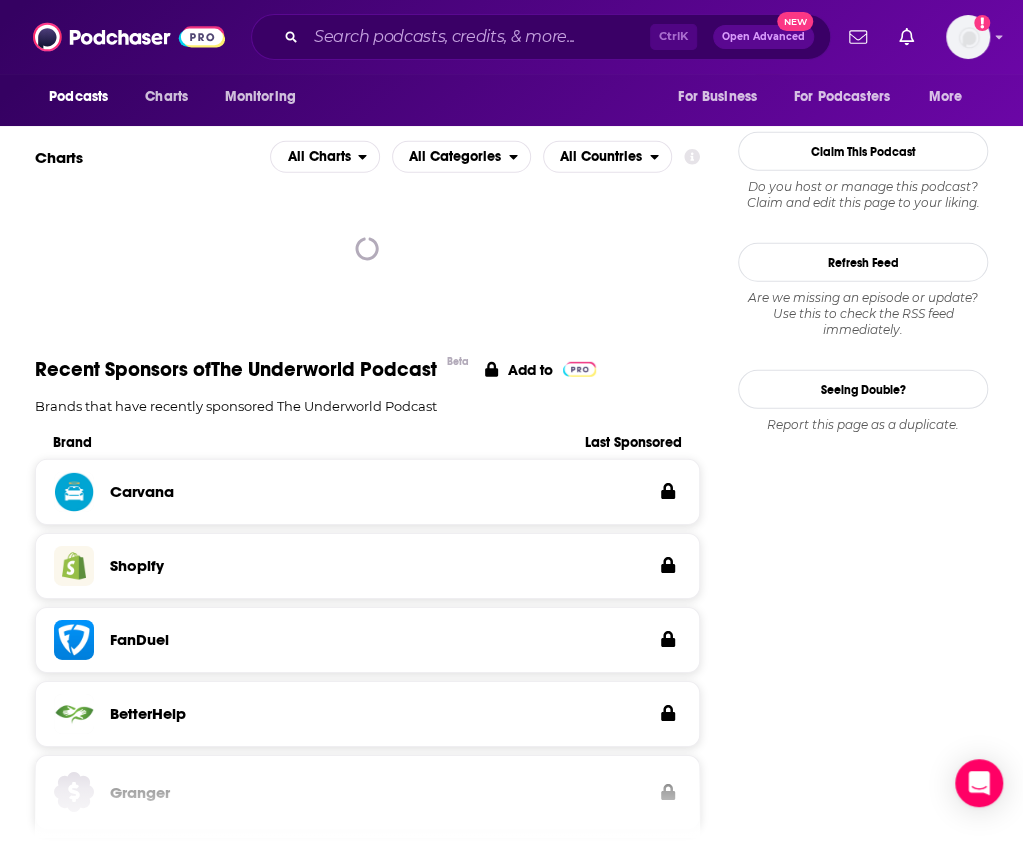 scroll, scrollTop: 2209, scrollLeft: 0, axis: vertical 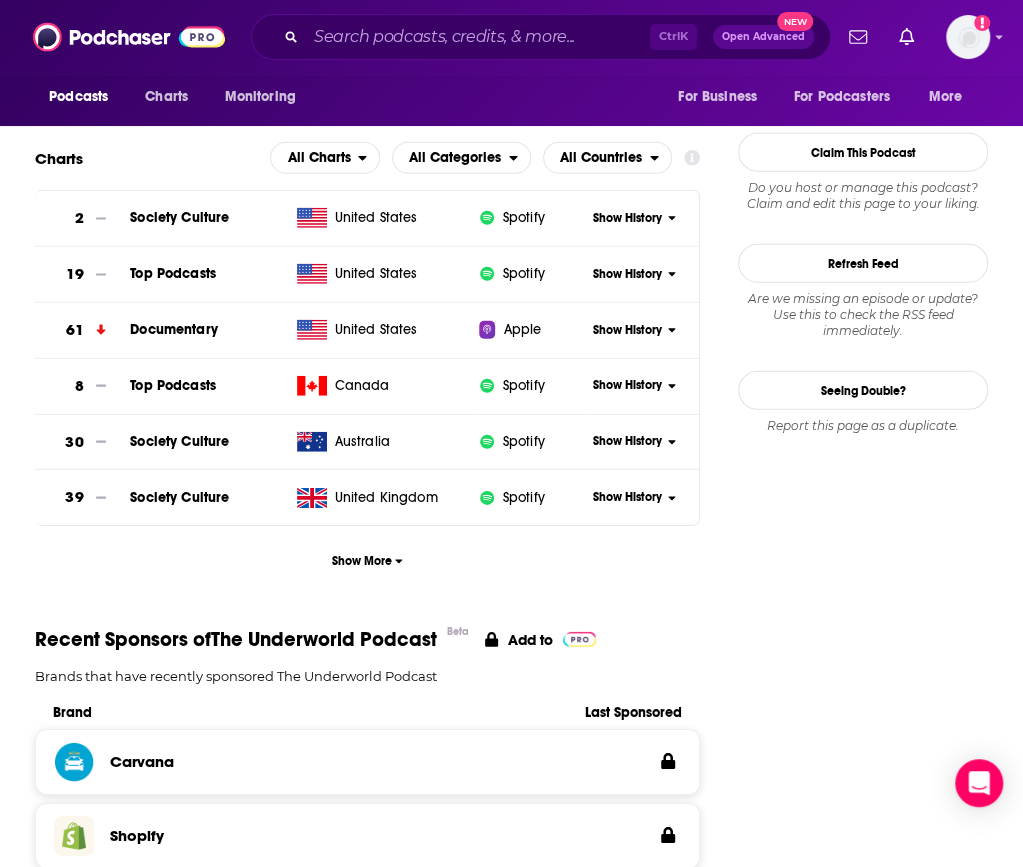 click on "Follow Rate Play Apps List Bookmark Share Tell Me Why Contact This Podcast Export One-Sheet Get this podcast via API Visualized Cold Cases Sponsored Content Join a community of citizen detectives and true crime enthusiasts. uncovered.com My Notes Your concierge team Ask a question or make a request. Send a message Share This Podcast Recommendation sent https://www.podchaser.com/podcasts/the-underworld-podcast-1468156 Copy Link Followers 9 +6 Official Website underworldpod.com RSS Feed feeds.redcircle.com Facebook https://www.facebook.com/underworldpod X/Twitter twitter.com/Underworld_Pod Instagram instagram.com/theunderworldpodcast YouTube https://www.youtube.com/@TheUnderworldPodcast Patreon https://www.patreon.com/TheUnderworldPodcast Claim This Podcast Do you host or manage this podcast? Claim and edit this page to your liking. Refresh Feed Are we missing an episode or update? Use this to check the RSS feed immediately. Seeing Double? Report this page as a duplicate." at bounding box center [863, 2382] 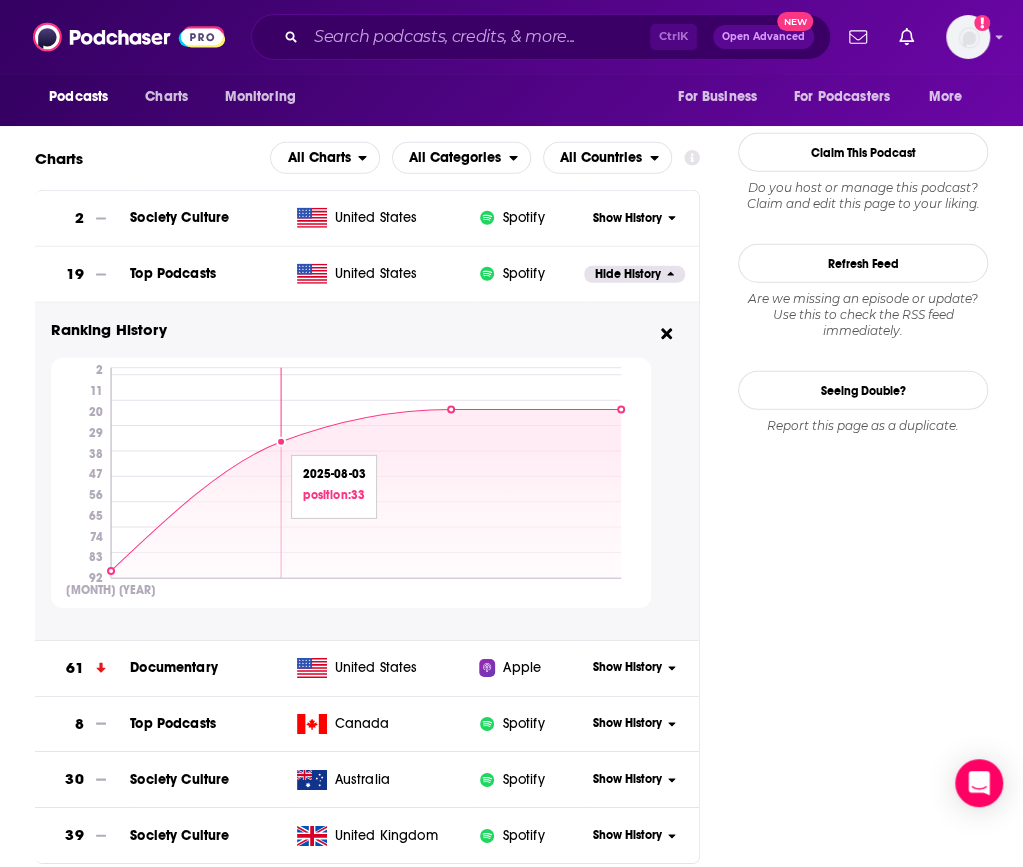 scroll, scrollTop: 2235, scrollLeft: 0, axis: vertical 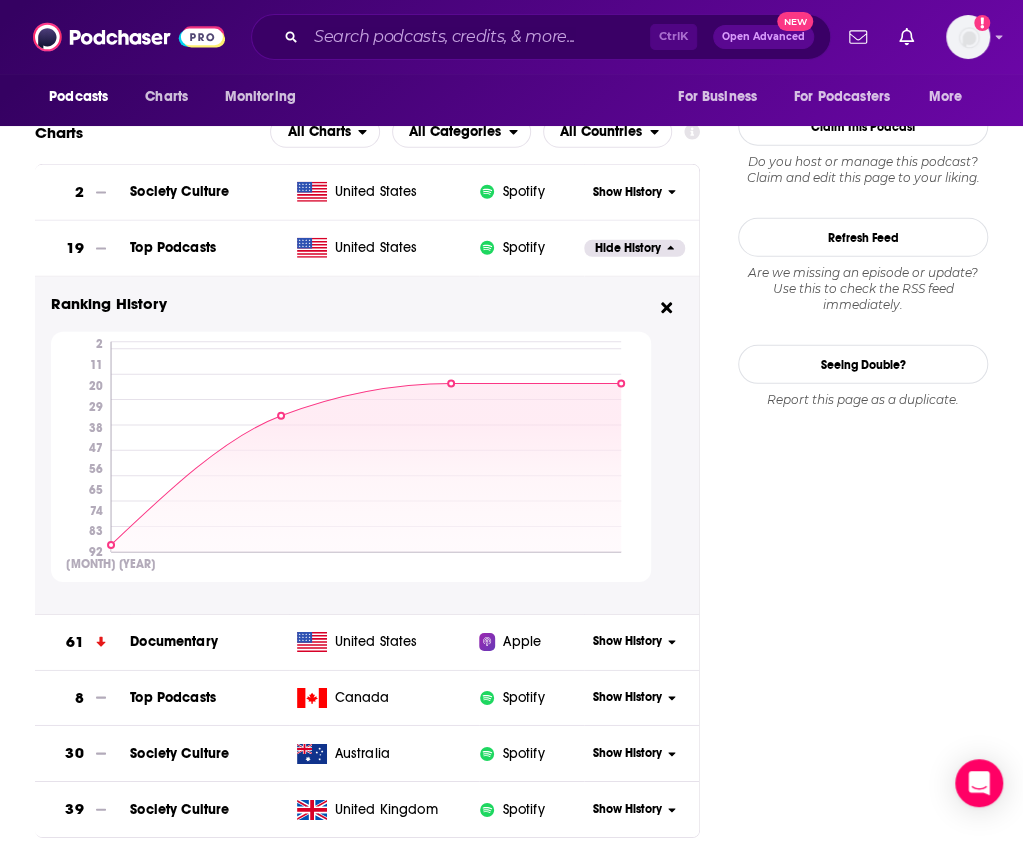 click on "Follow Rate Play Apps List Bookmark Share Tell Me Why Contact This Podcast Export One-Sheet Get this podcast via API Visualized Cold Cases Sponsored Content Join a community of citizen detectives and true crime enthusiasts. uncovered.com My Notes Your concierge team Ask a question or make a request. Send a message Share This Podcast Recommendation sent https://www.podchaser.com/podcasts/the-underworld-podcast-1468156 Copy Link Followers 9 +6 Official Website underworldpod.com RSS Feed feeds.redcircle.com Facebook https://www.facebook.com/underworldpod X/Twitter twitter.com/Underworld_Pod Instagram instagram.com/theunderworldpodcast YouTube https://www.youtube.com/@TheUnderworldPodcast Patreon https://www.patreon.com/TheUnderworldPodcast Claim This Podcast Do you host or manage this podcast? Claim and edit this page to your liking. Refresh Feed Are we missing an episode or update? Use this to check the RSS feed immediately. Seeing Double? Report this page as a duplicate." at bounding box center (863, 2525) 